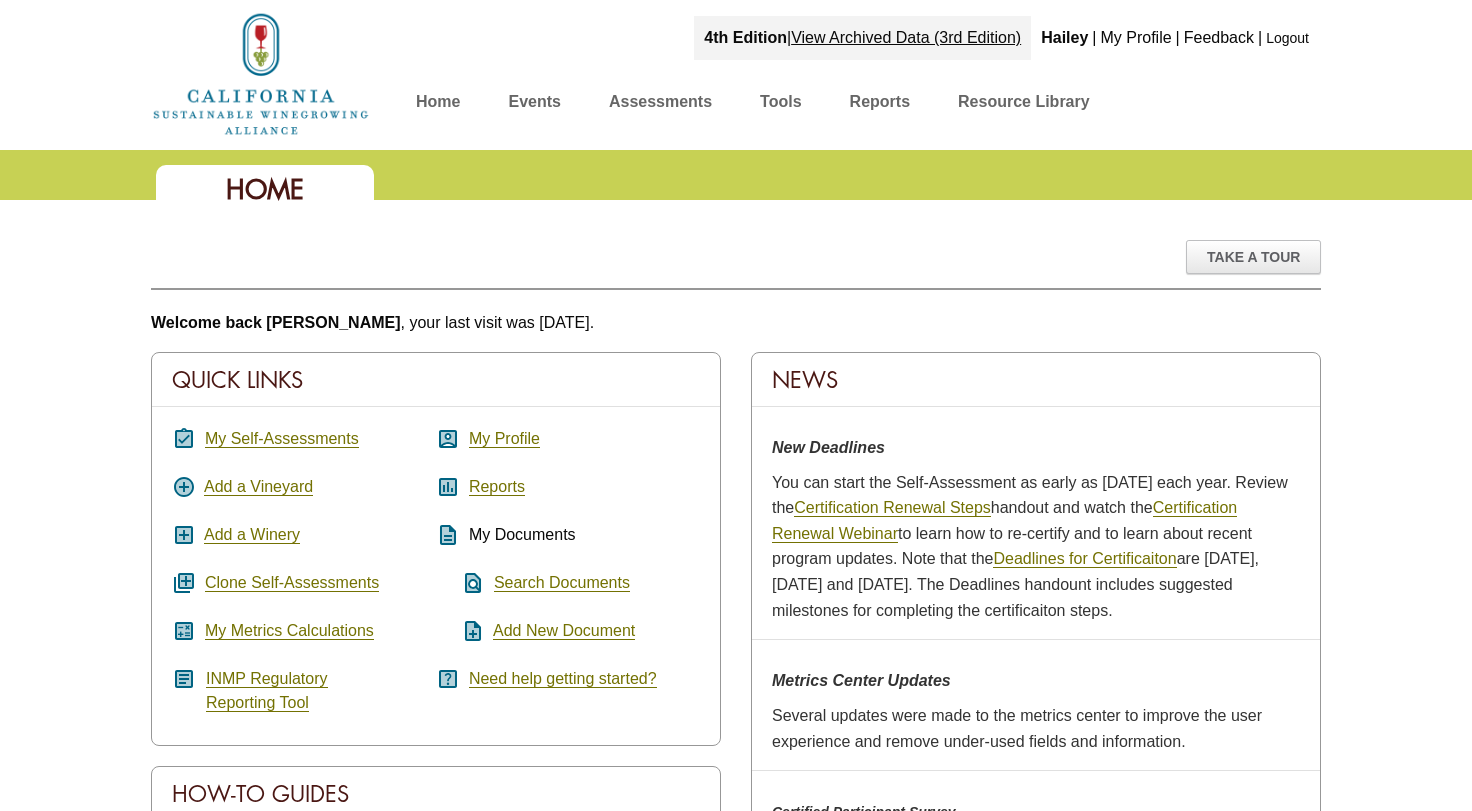 scroll, scrollTop: 0, scrollLeft: 0, axis: both 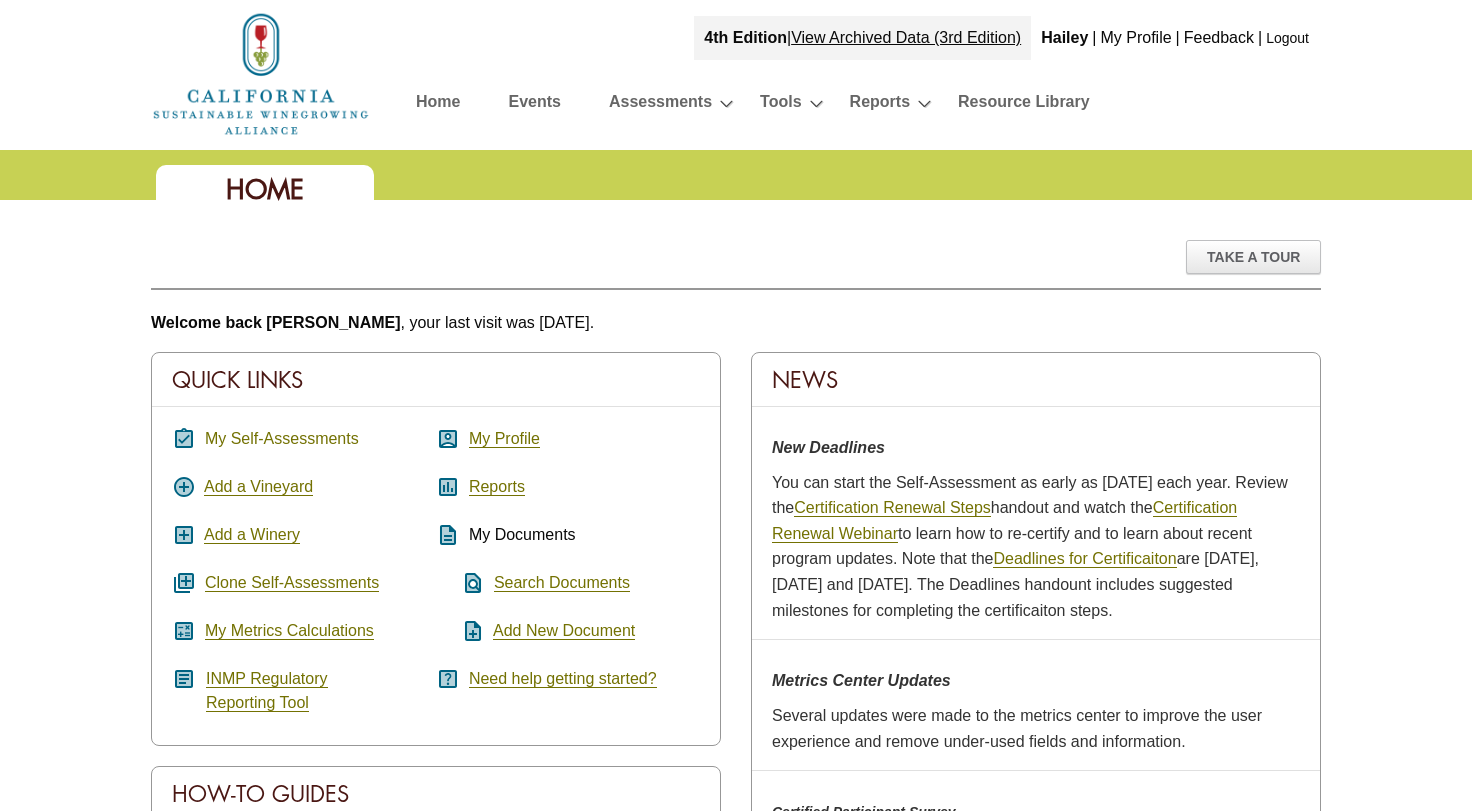 click on "My Self-Assessments" at bounding box center [282, 439] 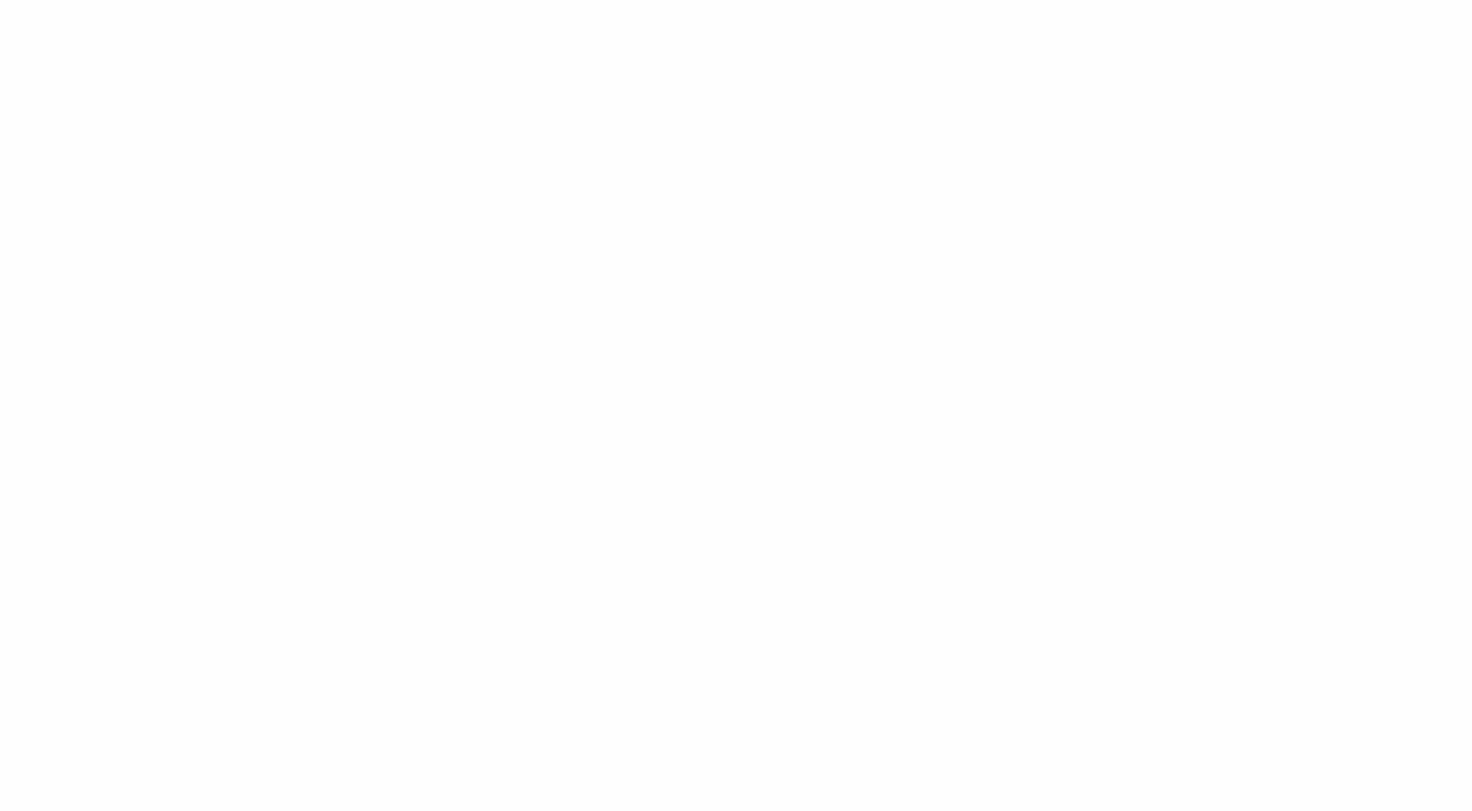 scroll, scrollTop: 0, scrollLeft: 0, axis: both 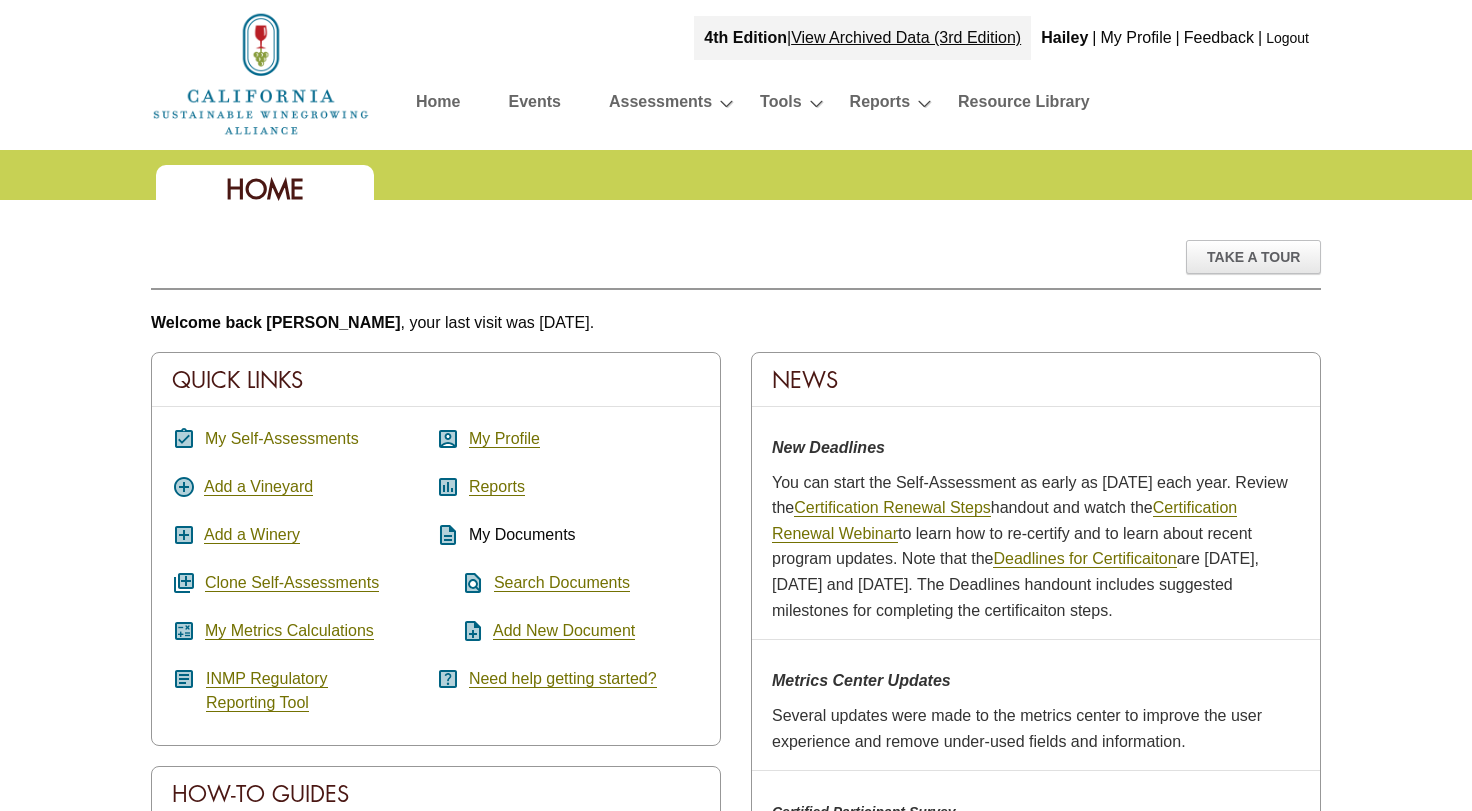 click on "My Self-Assessments" at bounding box center (282, 439) 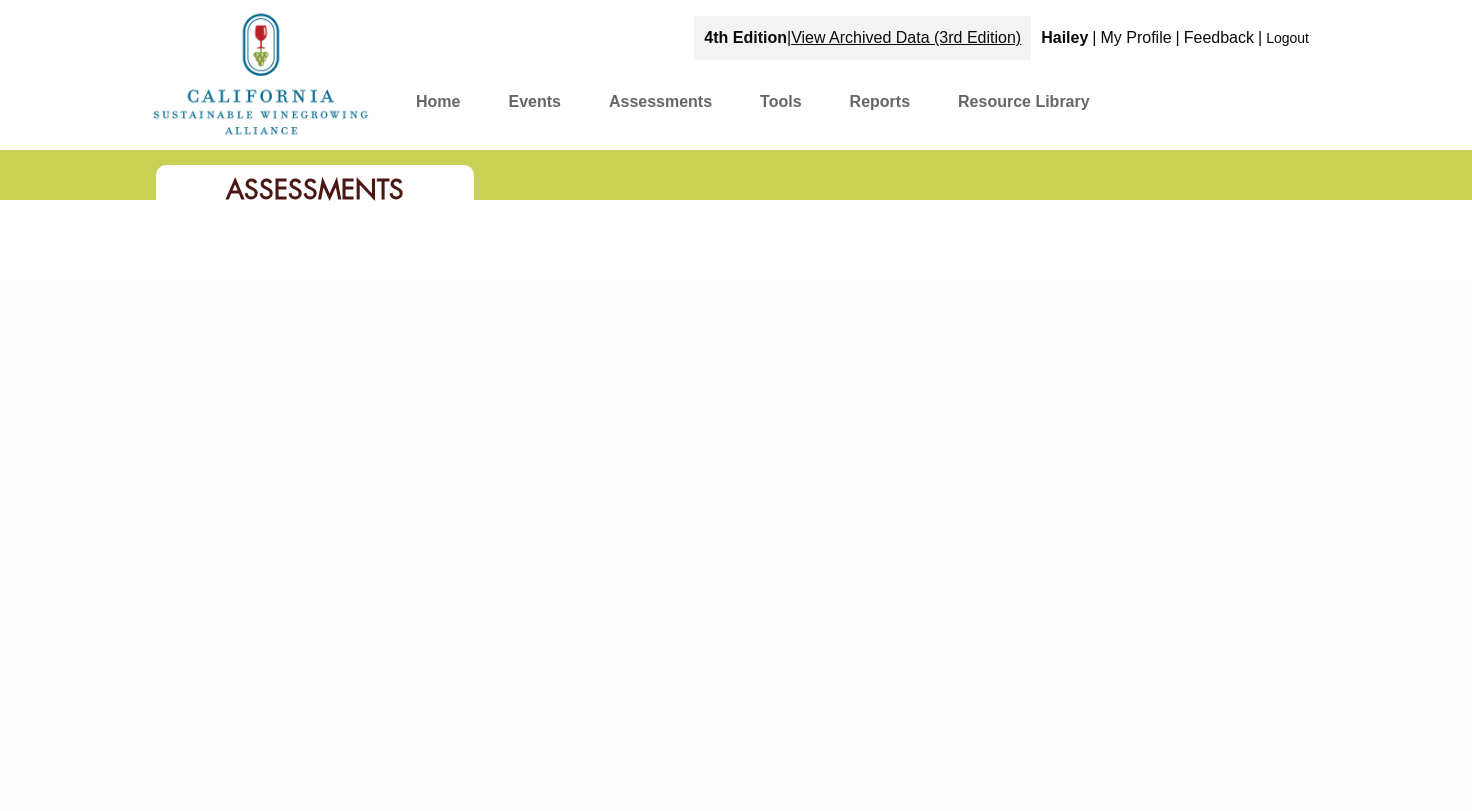 scroll, scrollTop: 0, scrollLeft: 0, axis: both 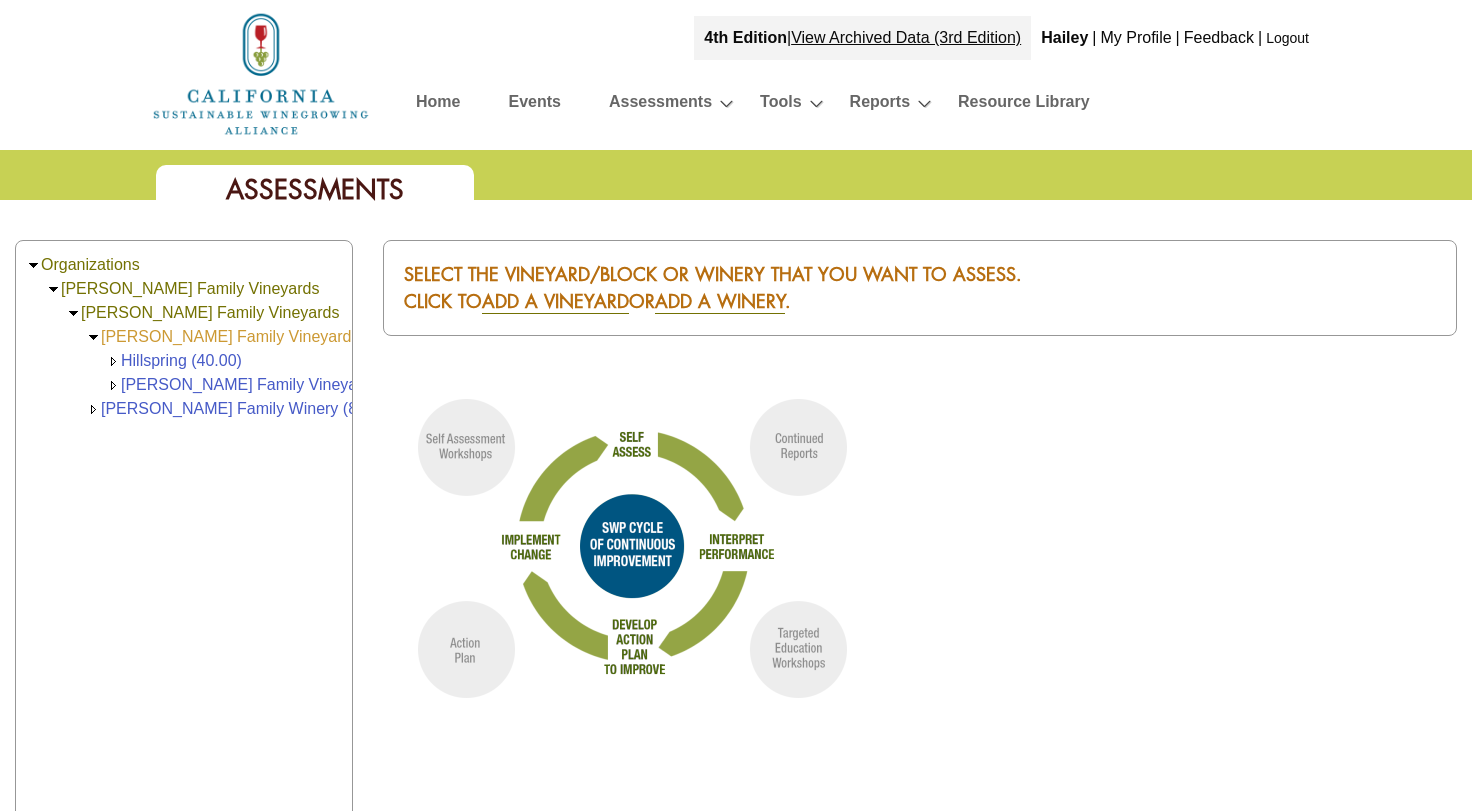 click on "[PERSON_NAME] Family Vineyards (440.00)" at bounding box center (262, 336) 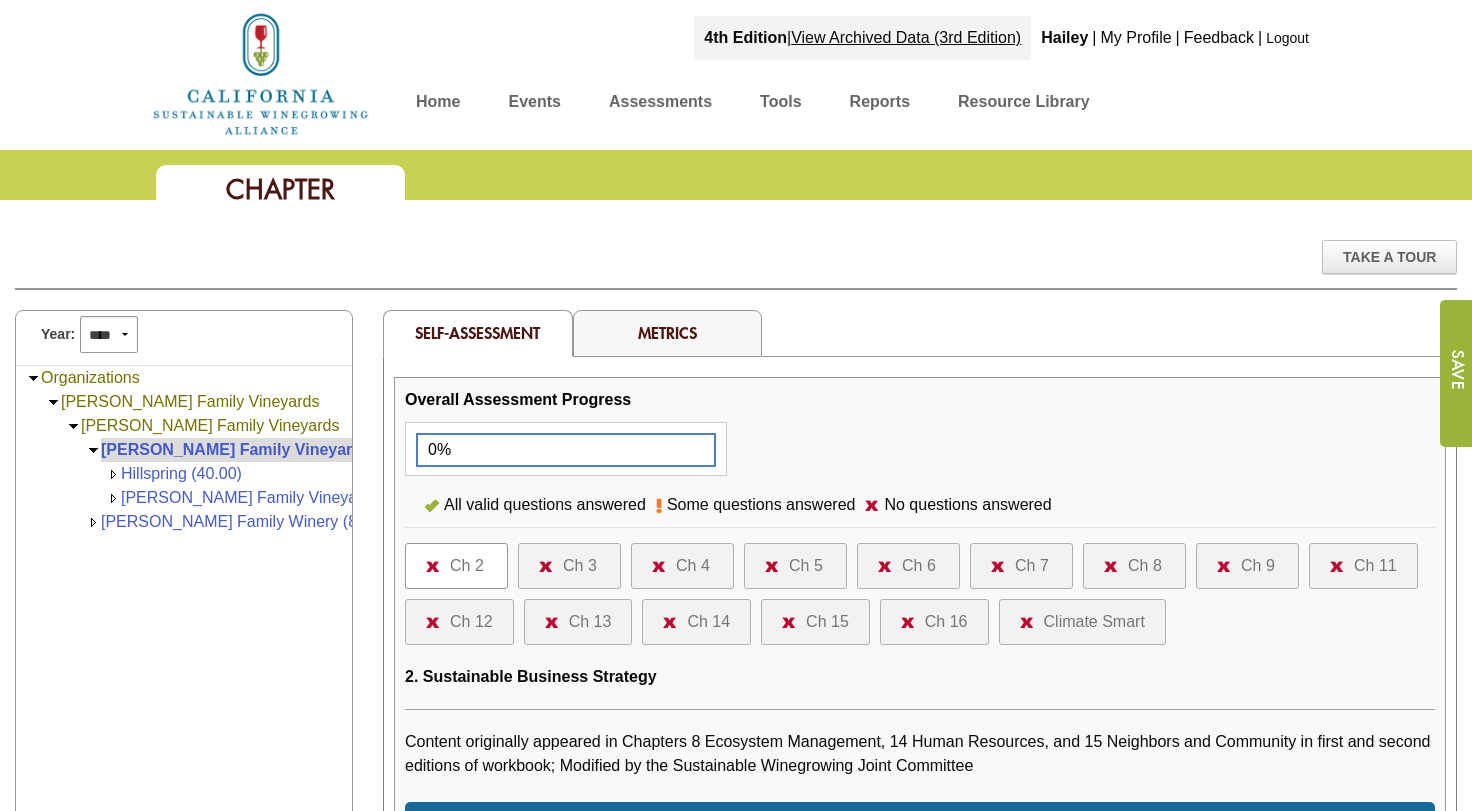 scroll, scrollTop: 0, scrollLeft: 0, axis: both 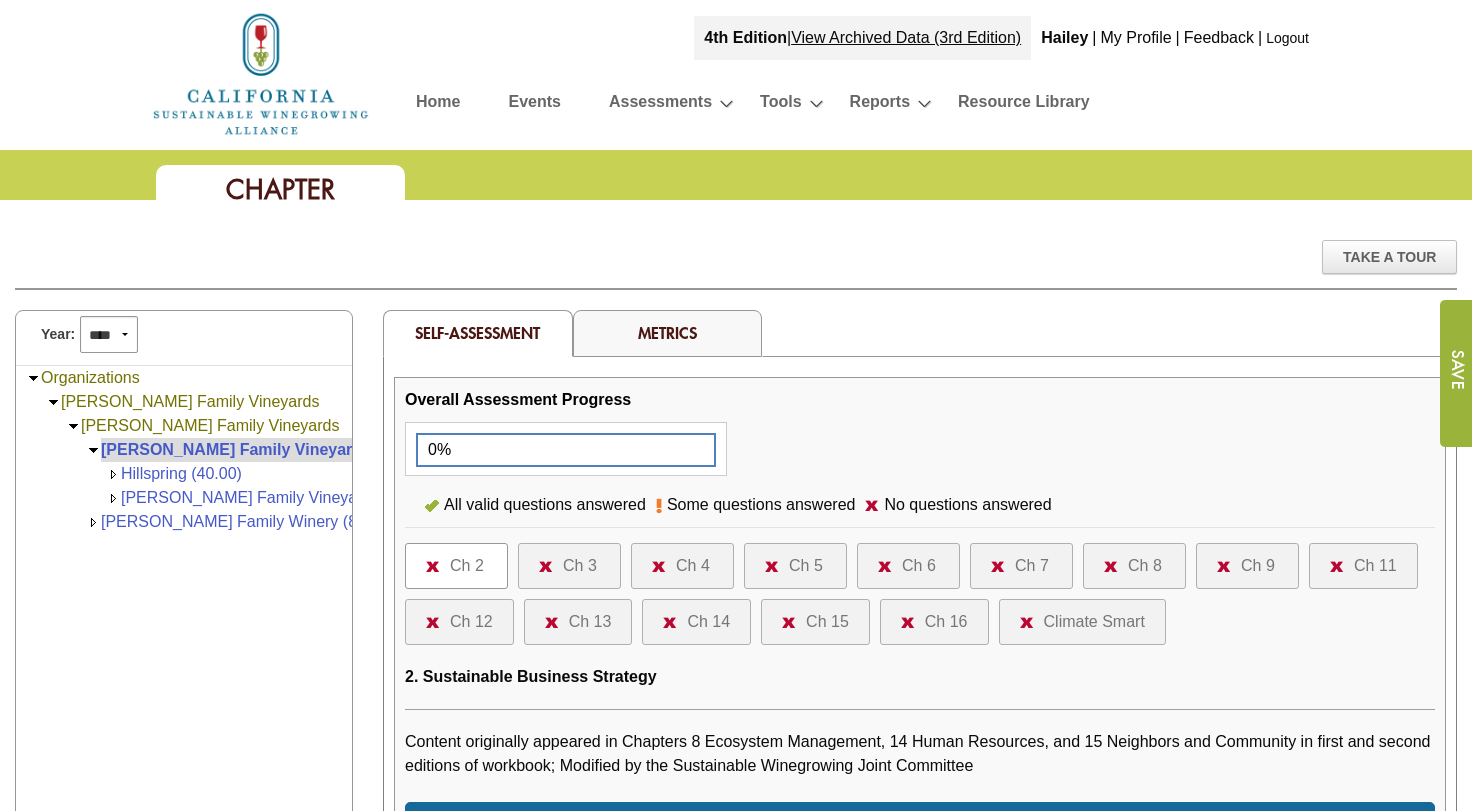click at bounding box center [261, 74] 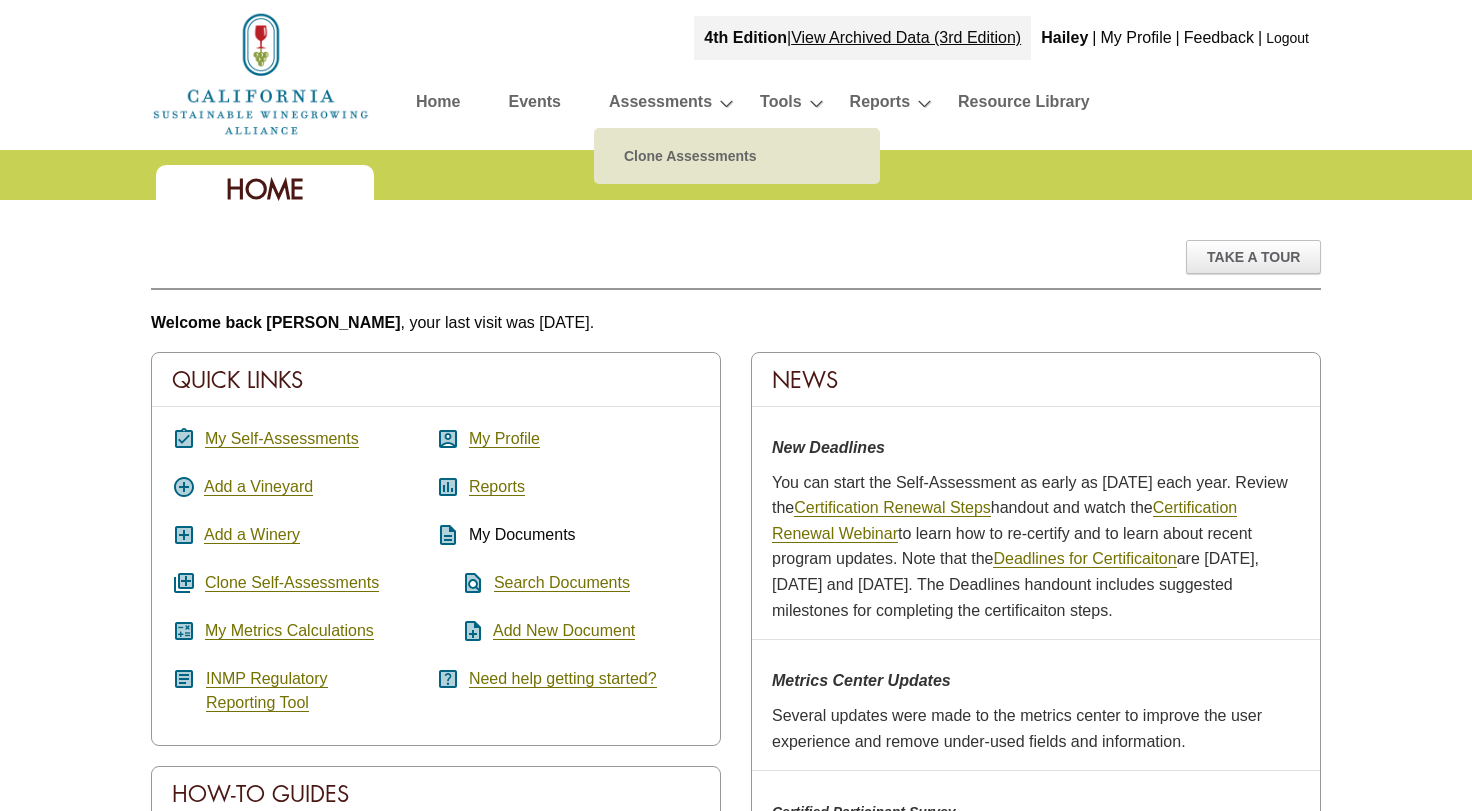 scroll, scrollTop: 0, scrollLeft: 0, axis: both 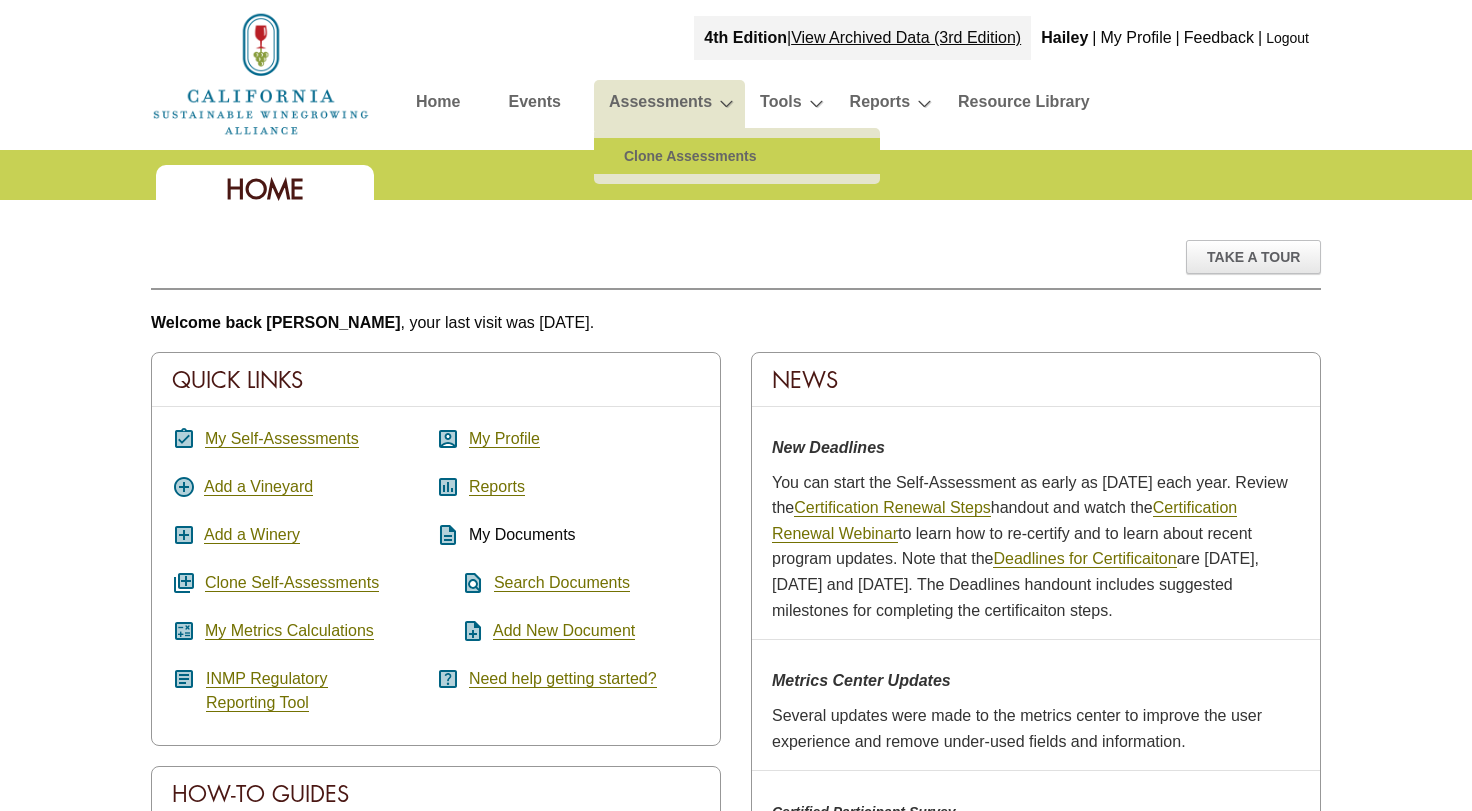 click on "Clone Assessments" at bounding box center (737, 156) 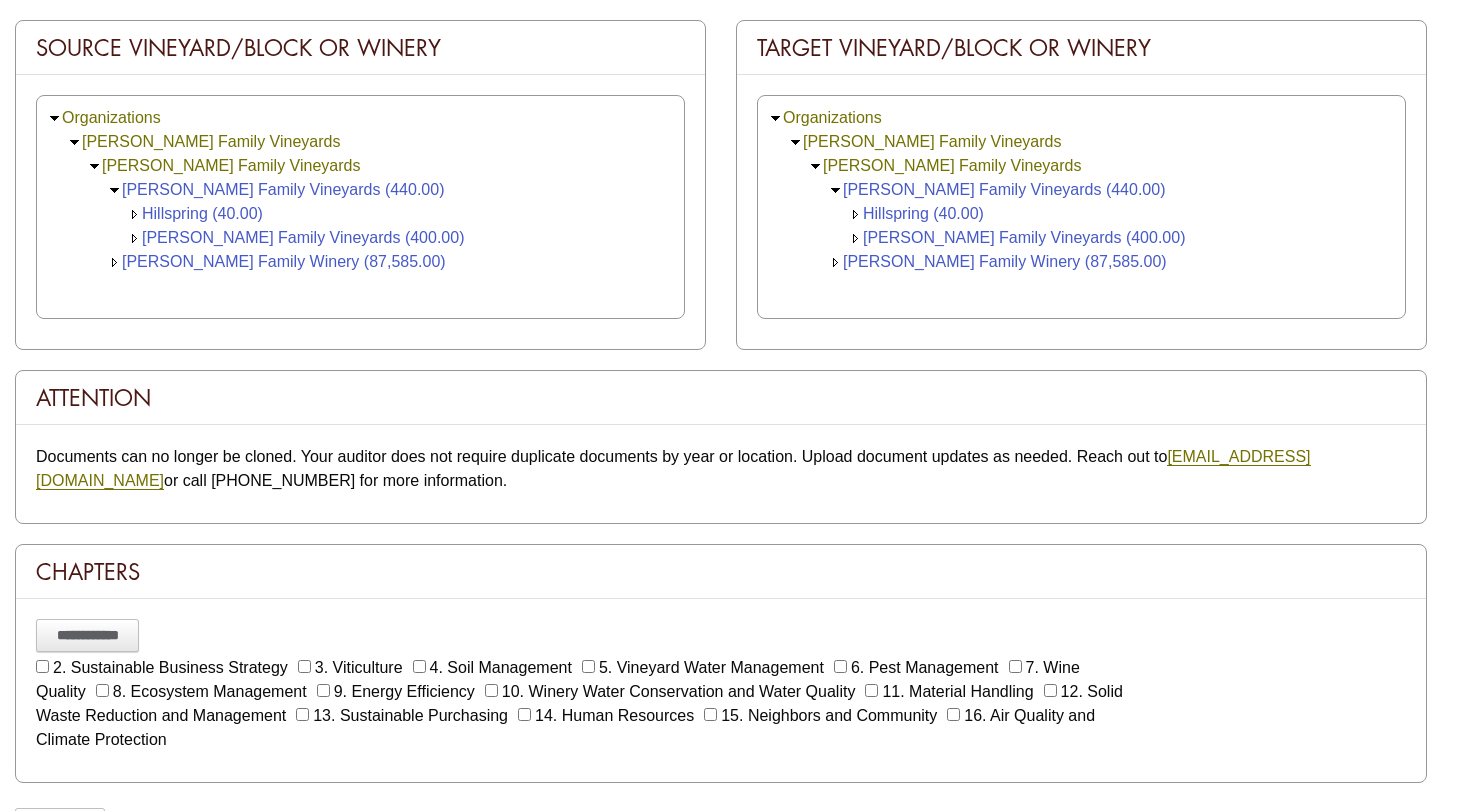 scroll, scrollTop: 0, scrollLeft: 0, axis: both 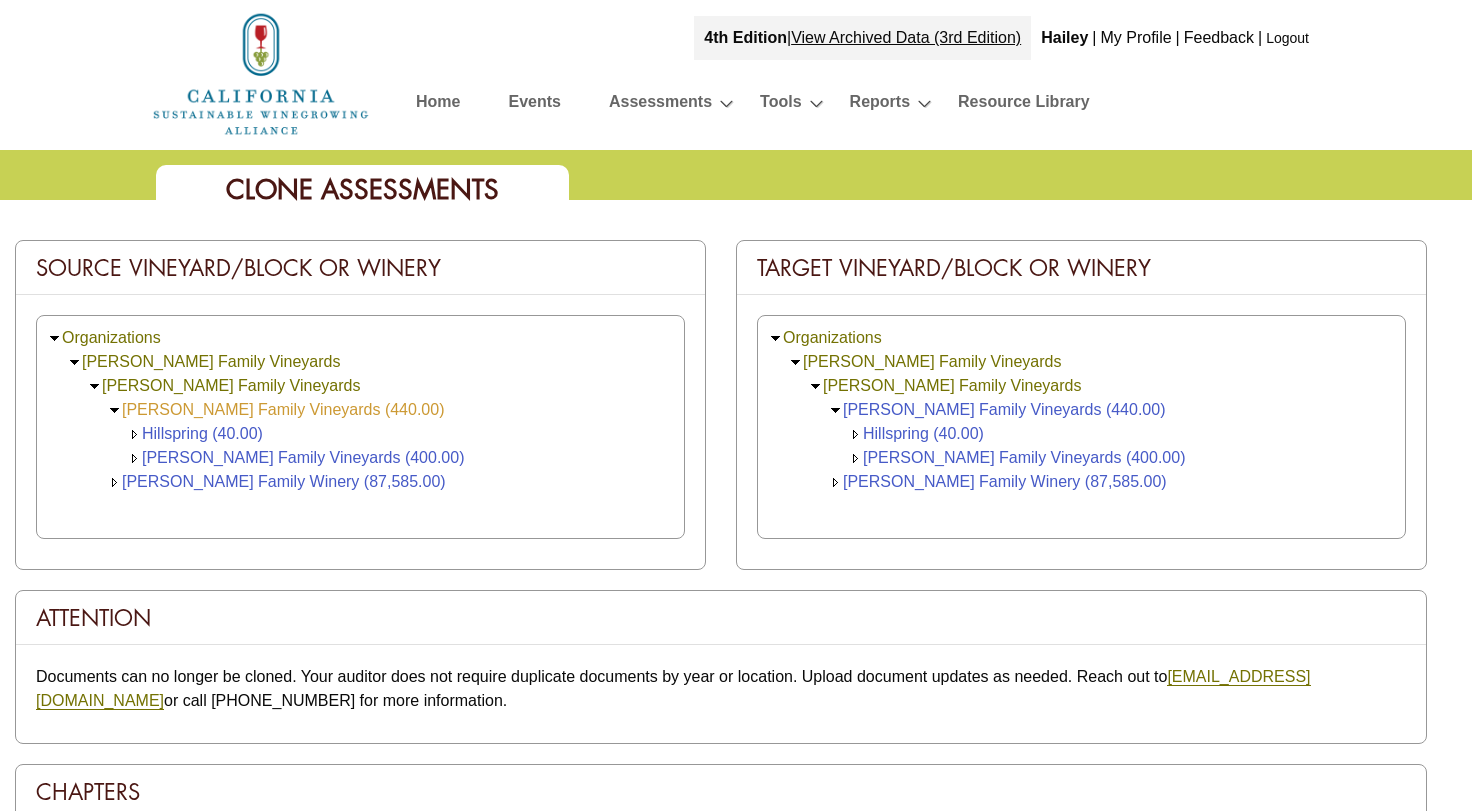 click on "[PERSON_NAME] Family Vineyards (440.00)" 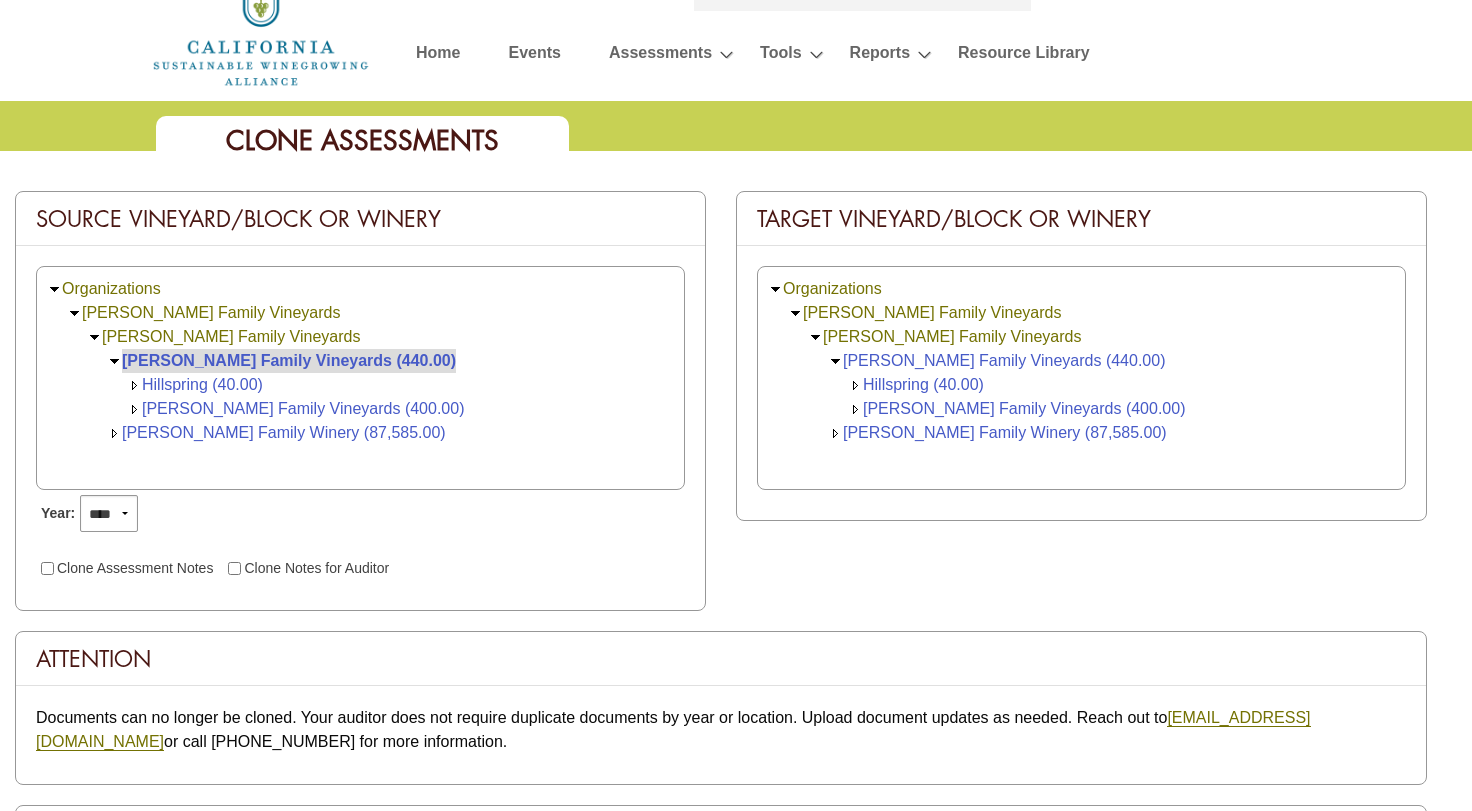 scroll, scrollTop: 62, scrollLeft: 0, axis: vertical 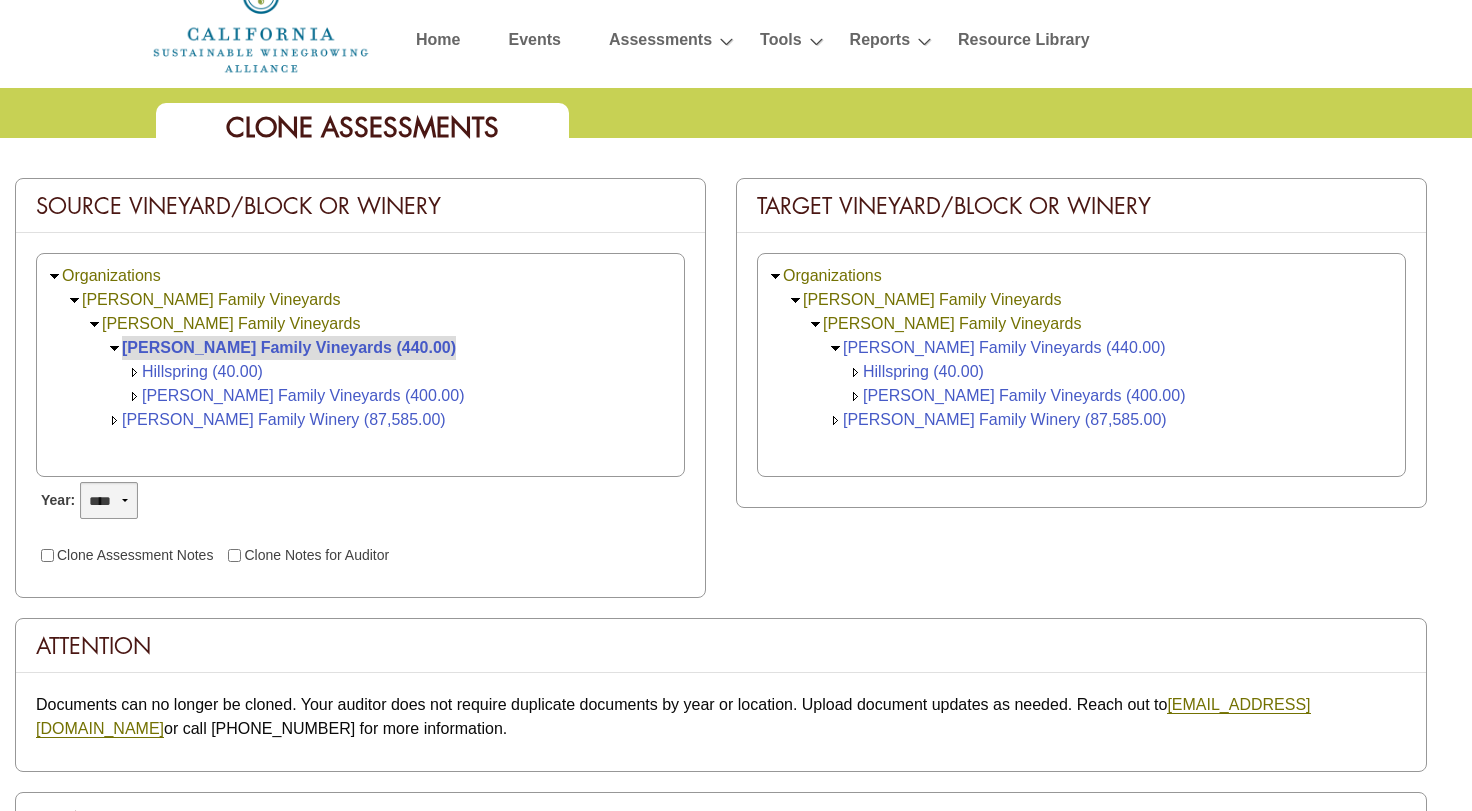 click on "****
****
****
****
****
****
****
****
****
****
****
****" at bounding box center [109, 500] 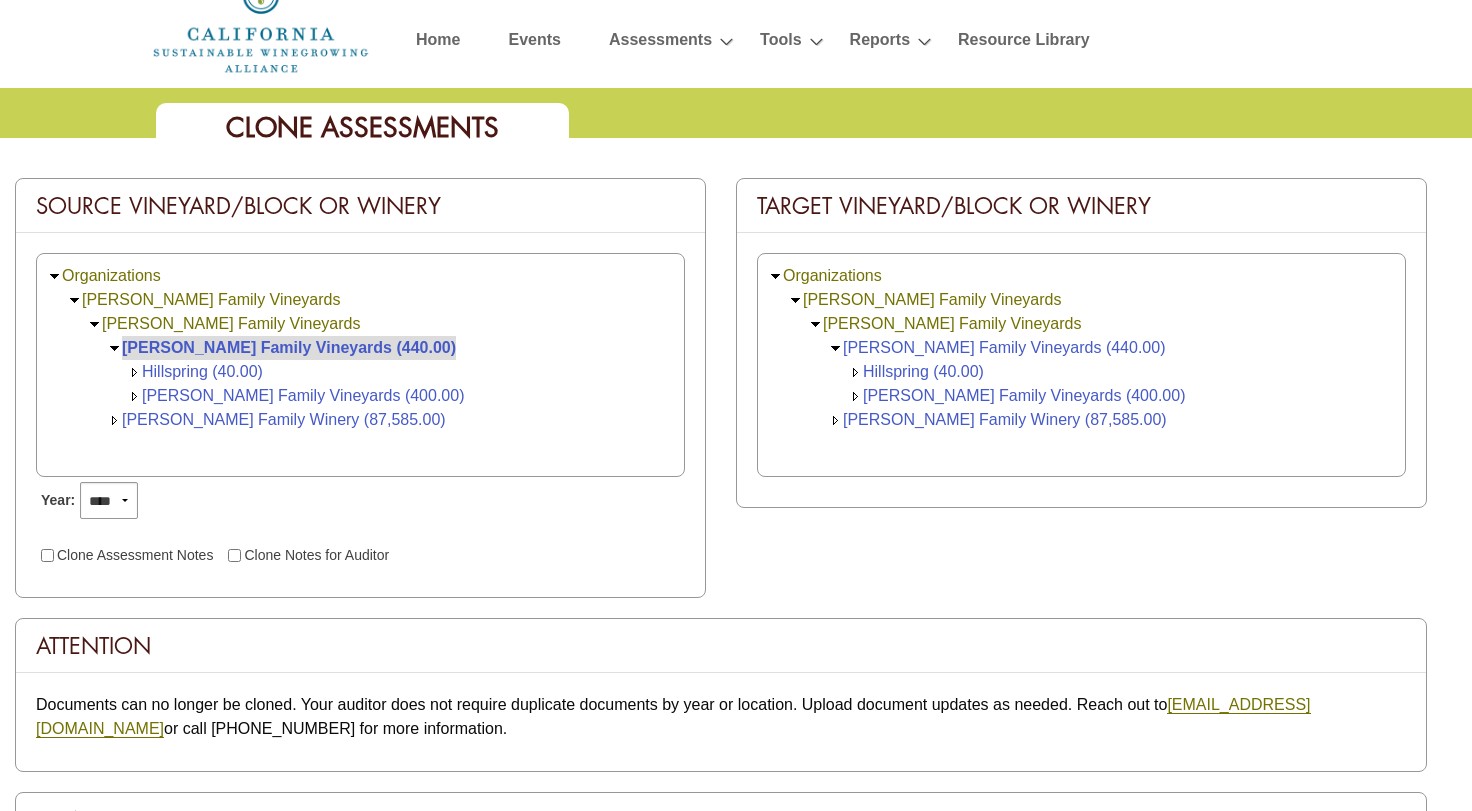 drag, startPoint x: 81, startPoint y: 551, endPoint x: 96, endPoint y: 550, distance: 15.033297 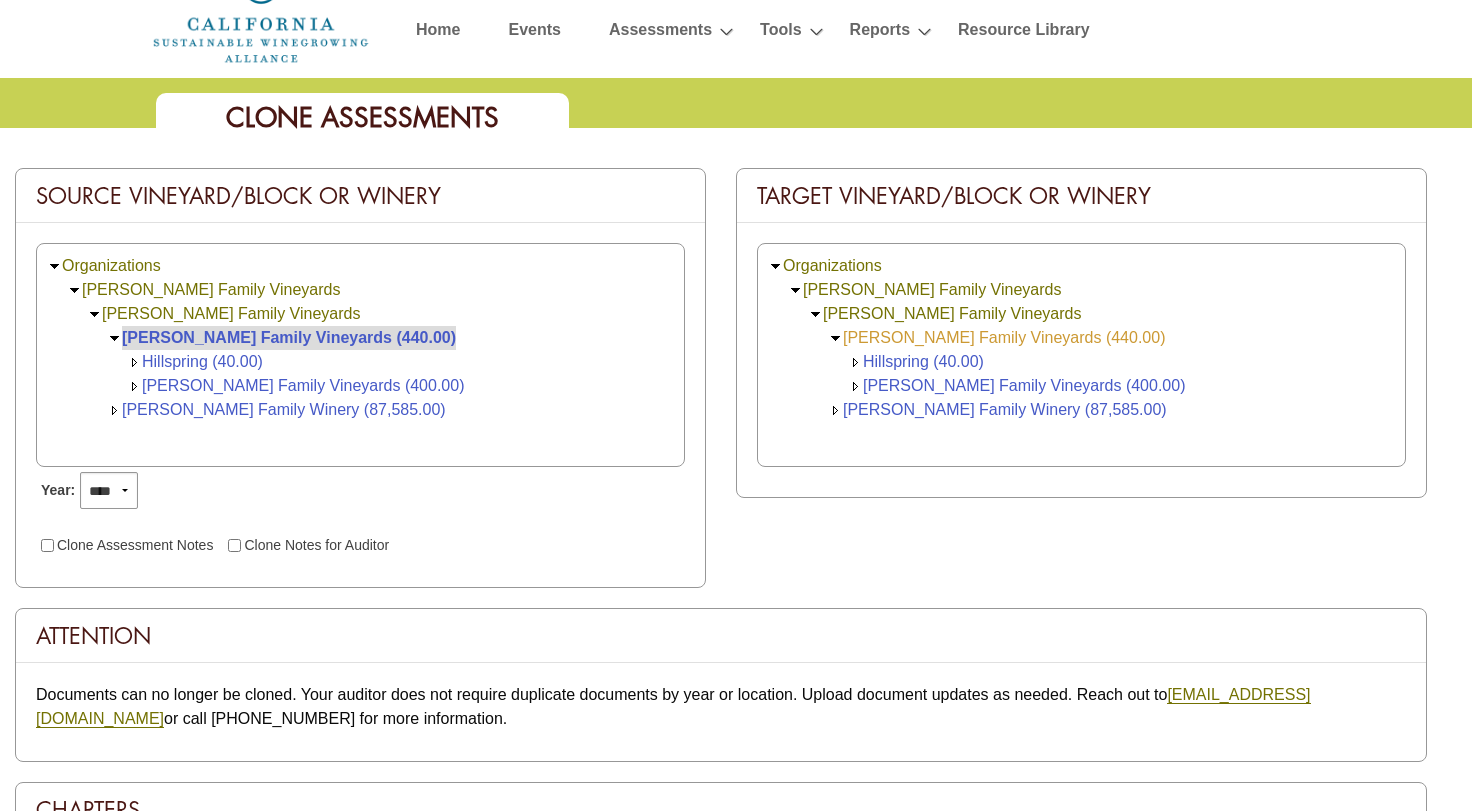 click on "Trefethen Family Vineyards (440.00)" 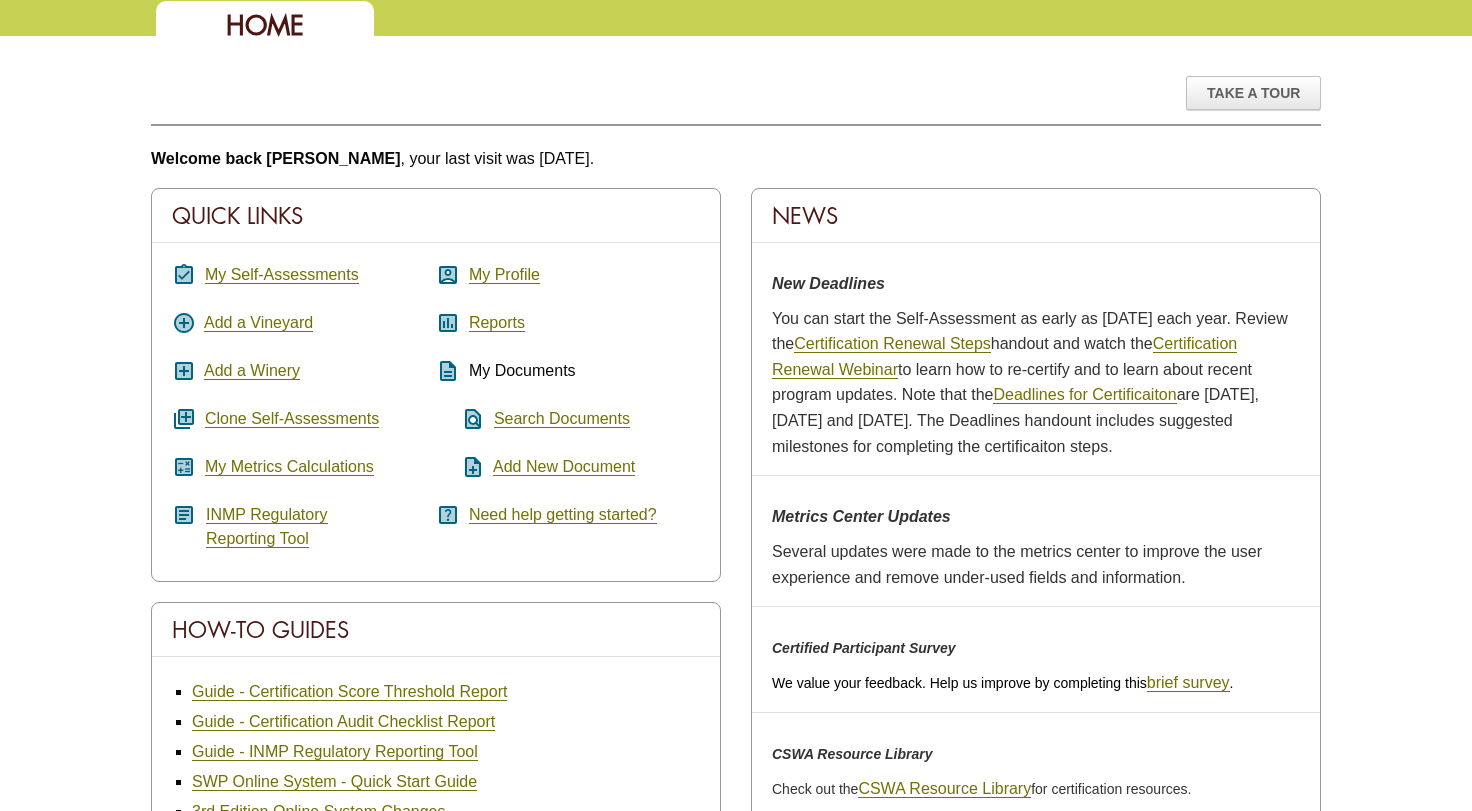 scroll, scrollTop: 169, scrollLeft: 0, axis: vertical 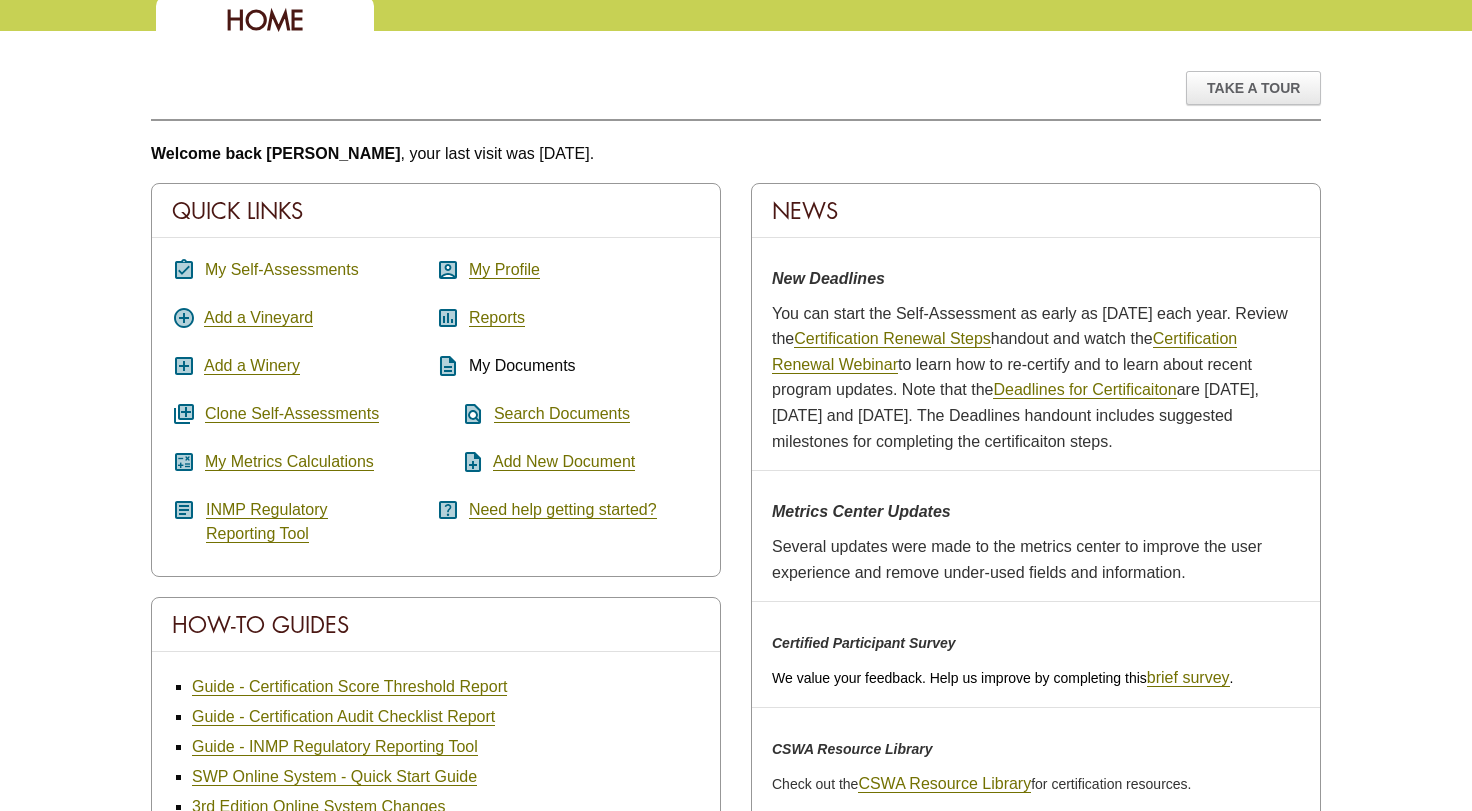 click on "My Self-Assessments" at bounding box center (282, 270) 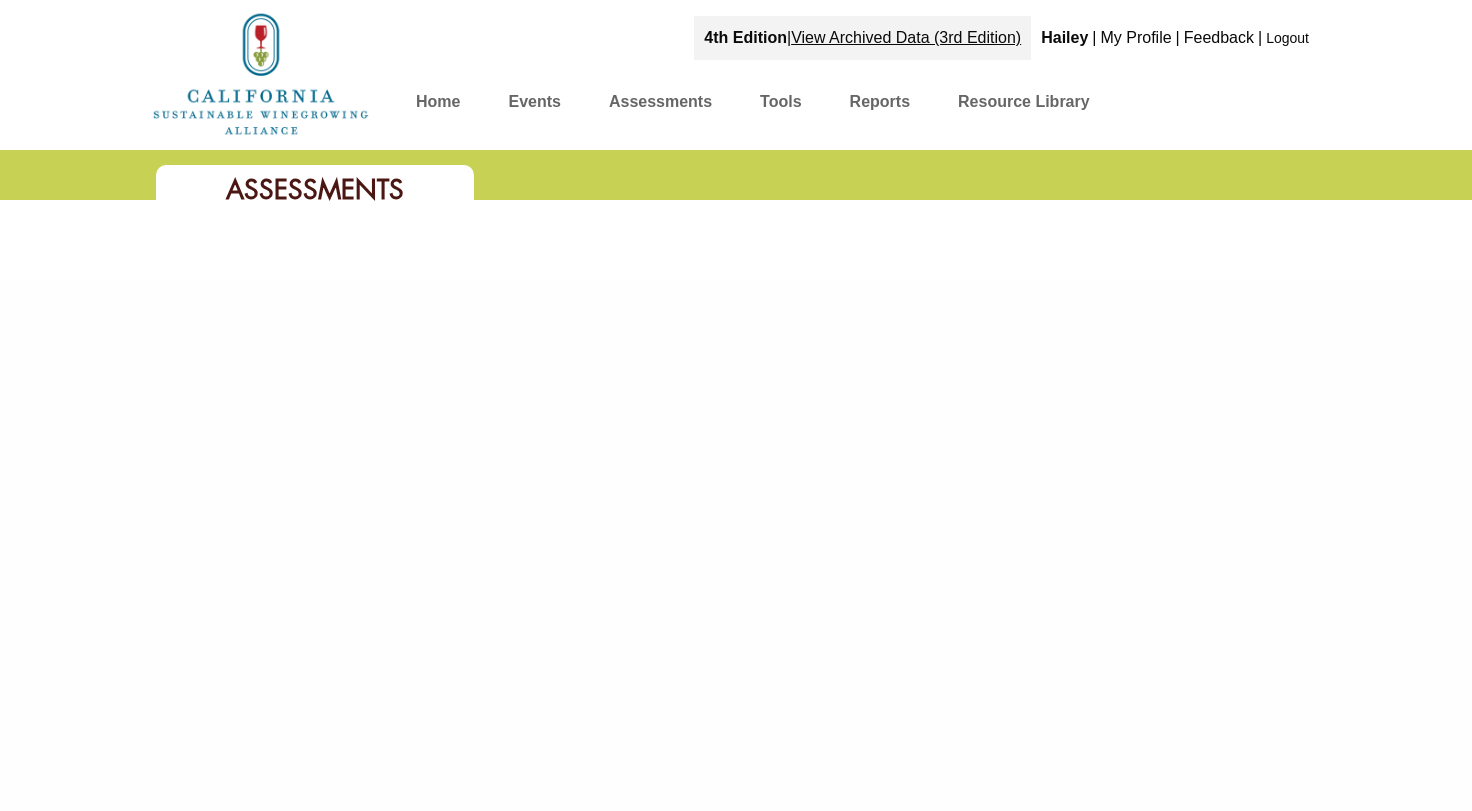 scroll, scrollTop: 0, scrollLeft: 0, axis: both 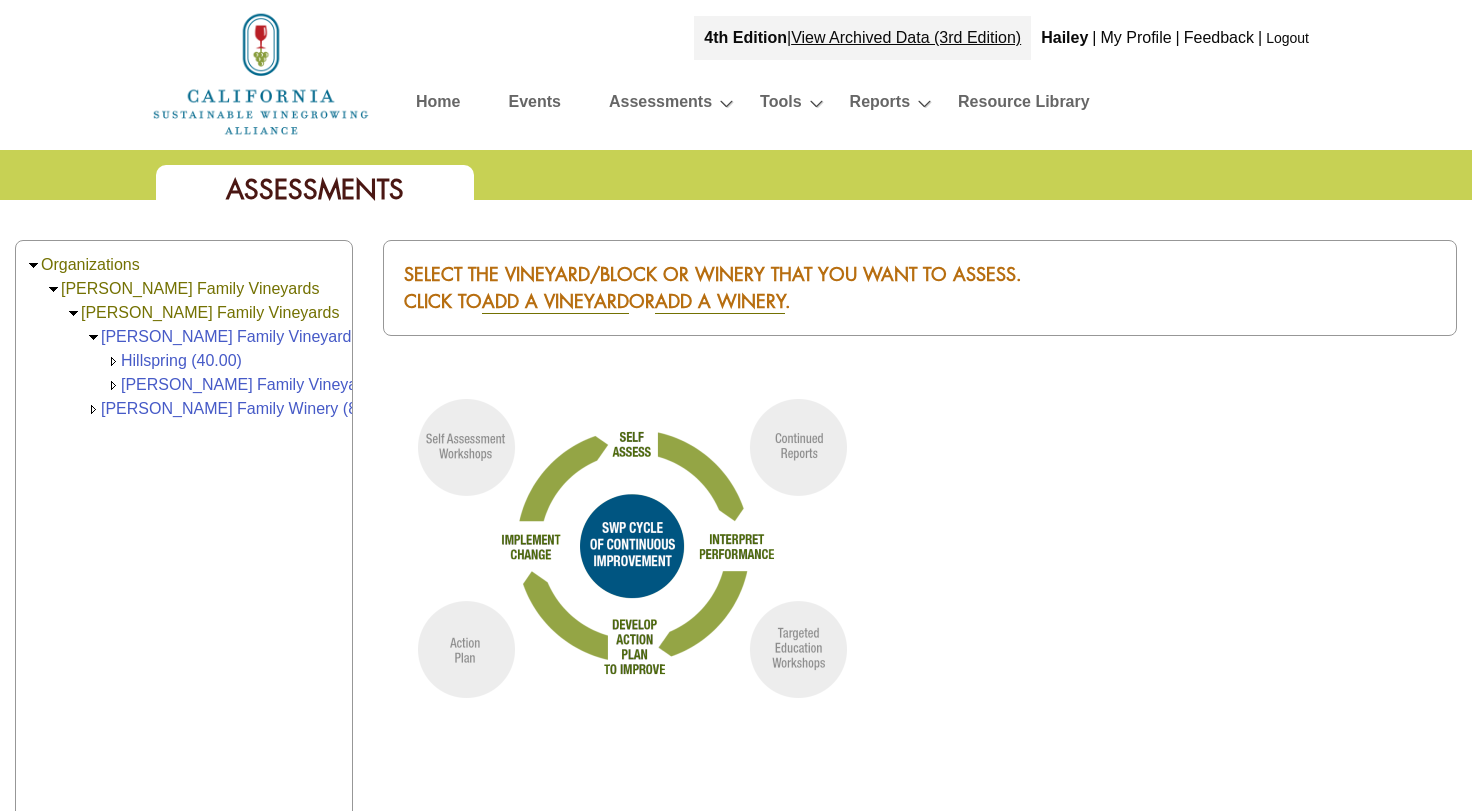 drag, startPoint x: 273, startPoint y: 334, endPoint x: 364, endPoint y: 323, distance: 91.66242 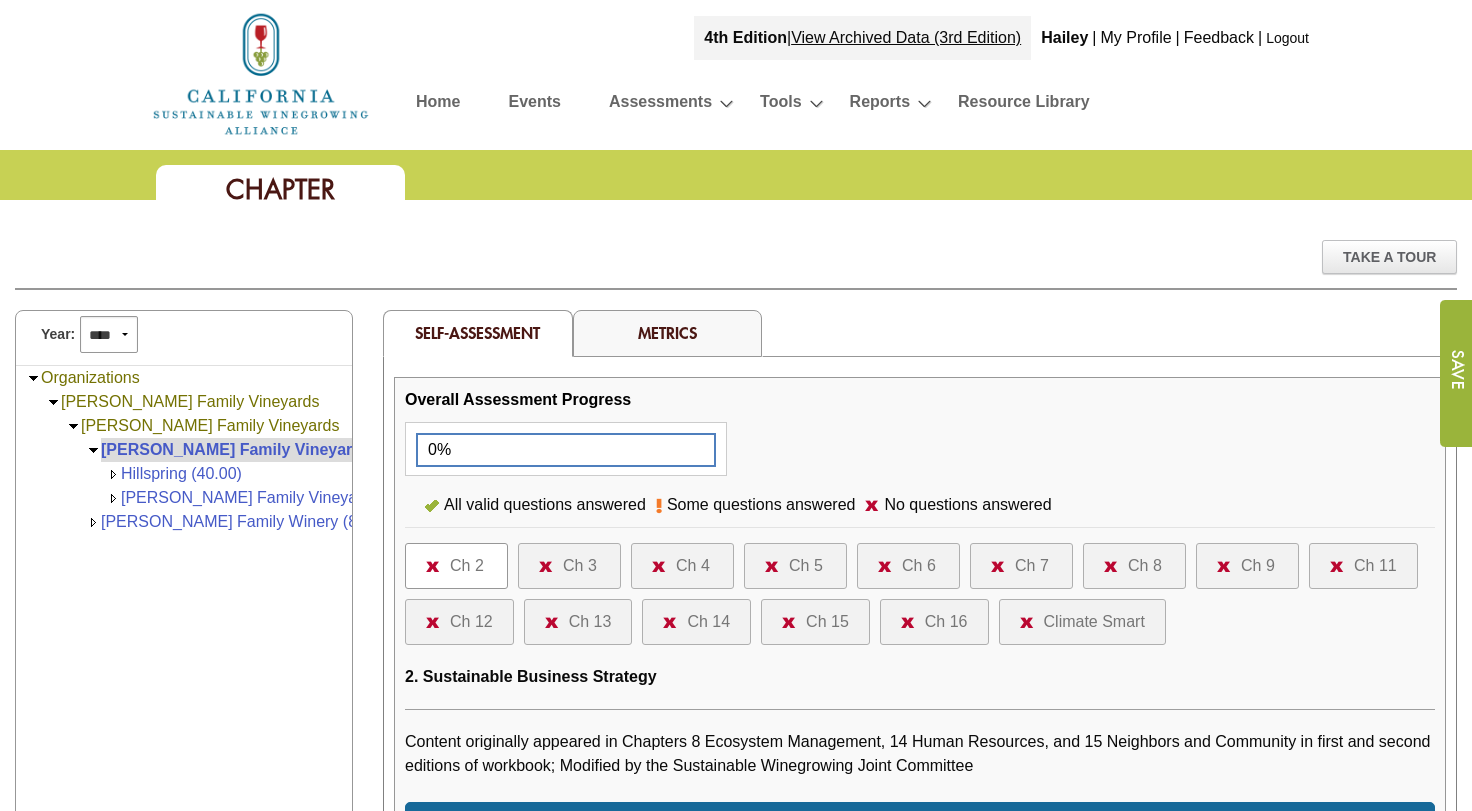 scroll, scrollTop: 0, scrollLeft: 0, axis: both 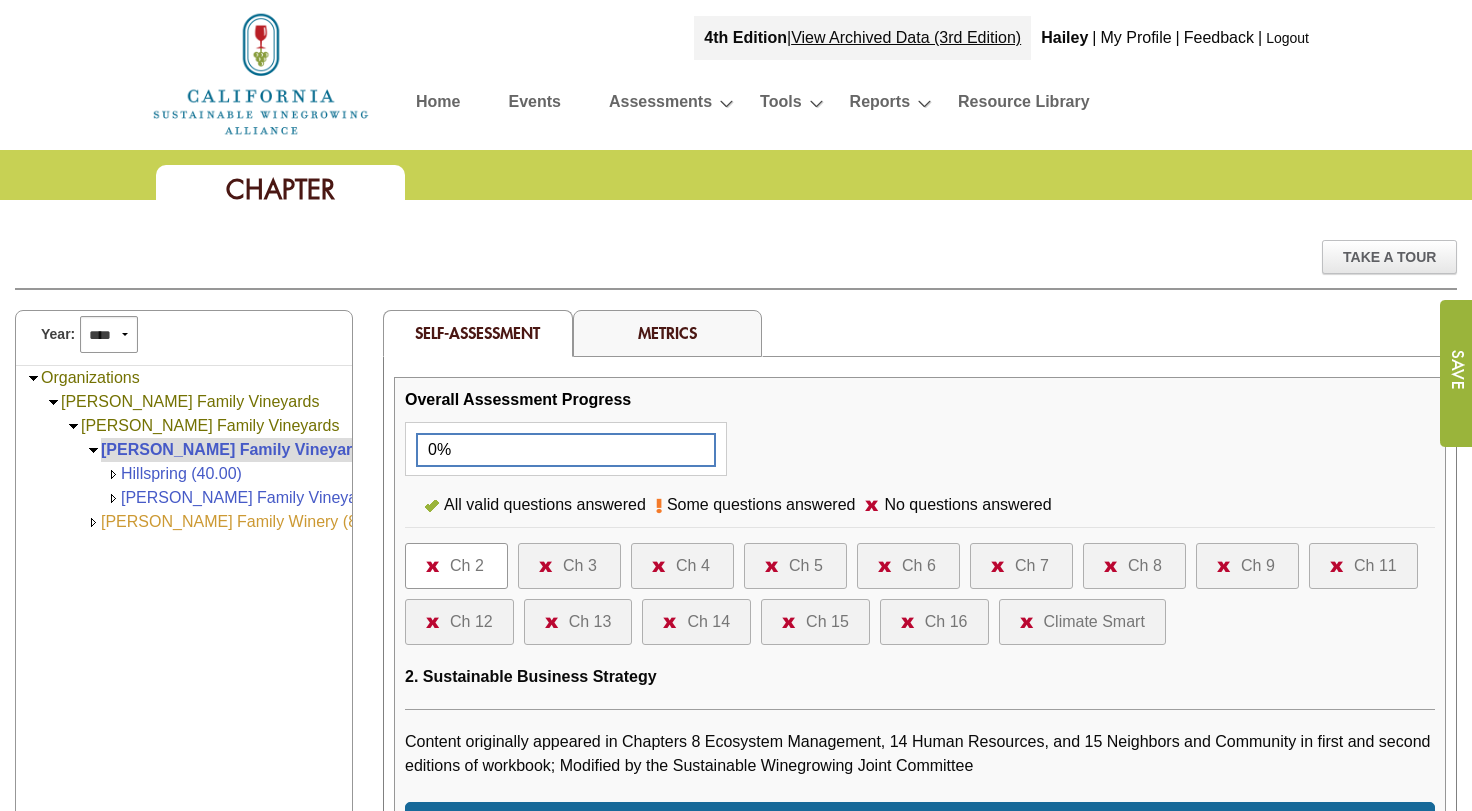 click on "Trefethen Family Winery (87,585.00)" at bounding box center (263, 521) 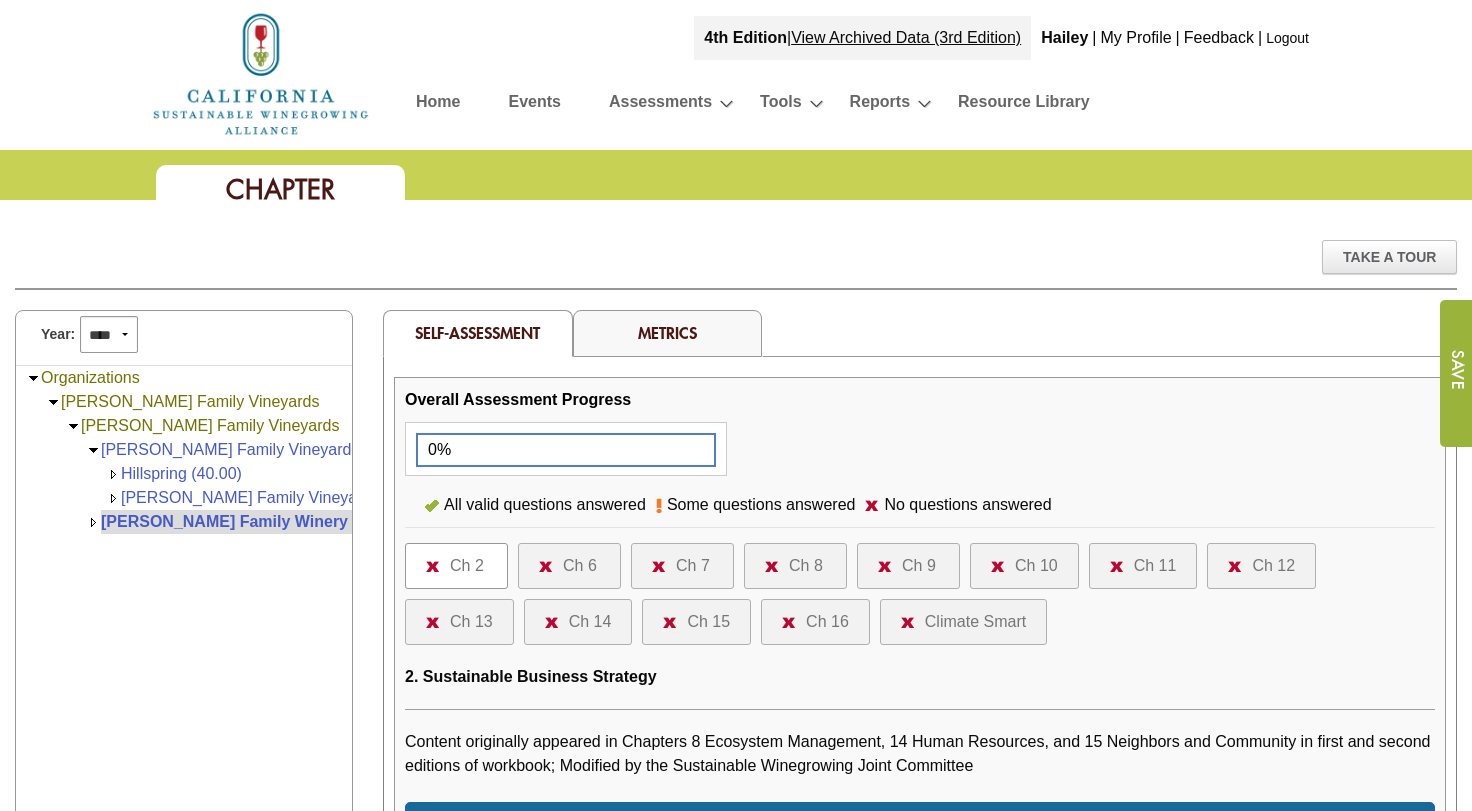 scroll, scrollTop: 0, scrollLeft: 0, axis: both 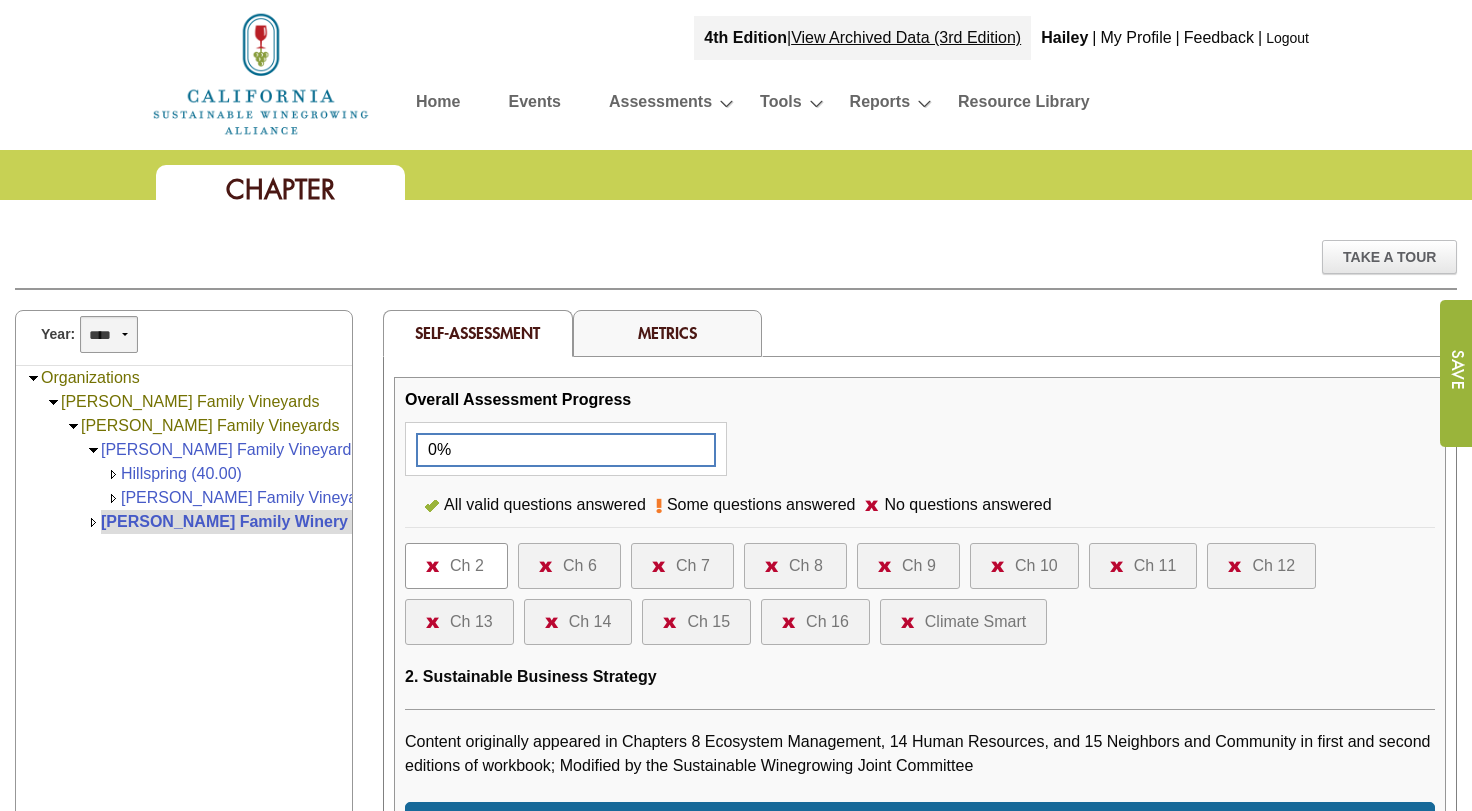 click on "****
****
****
****
****
****
****
****
****
****
****
****
****
****" at bounding box center [109, 334] 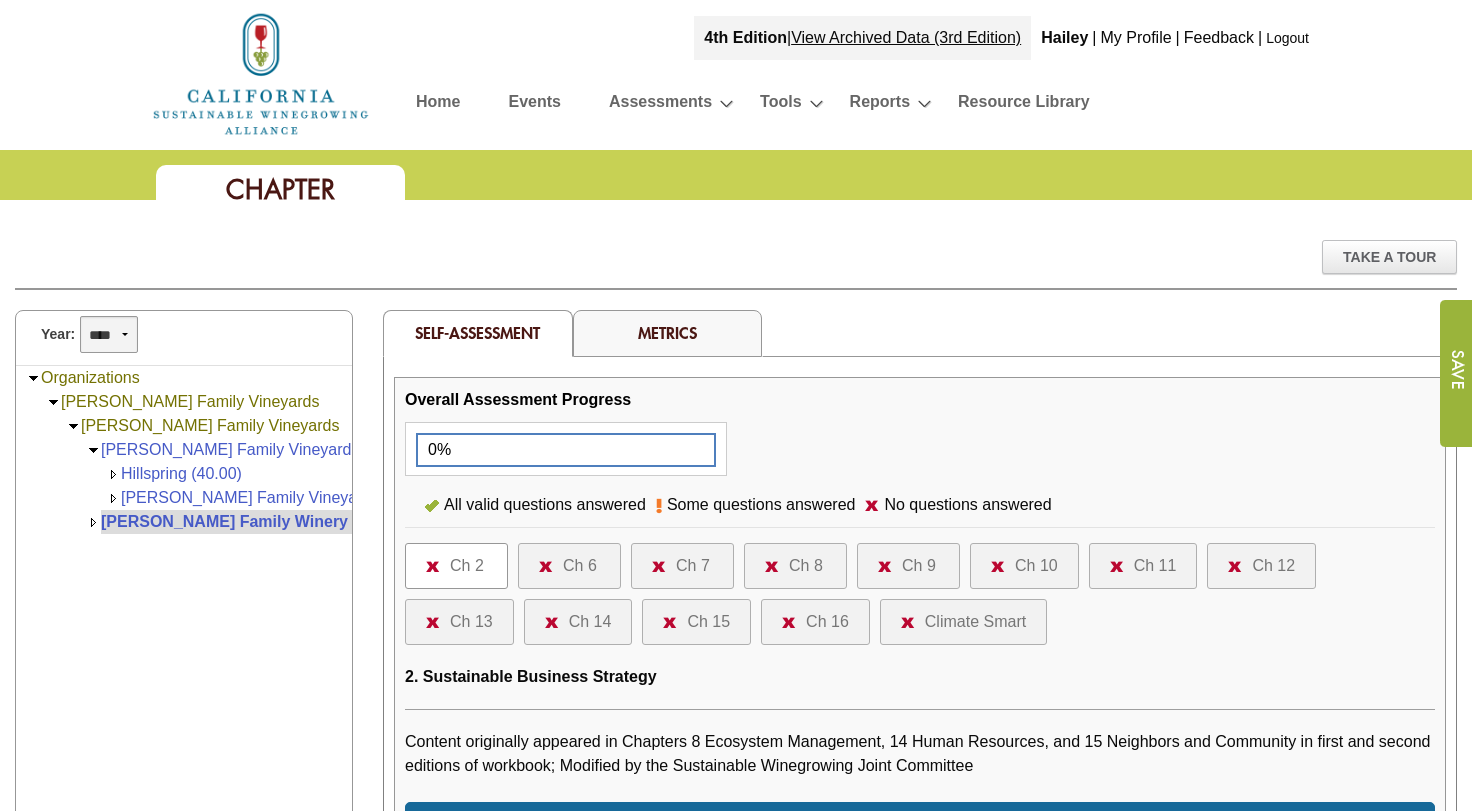 select on "****" 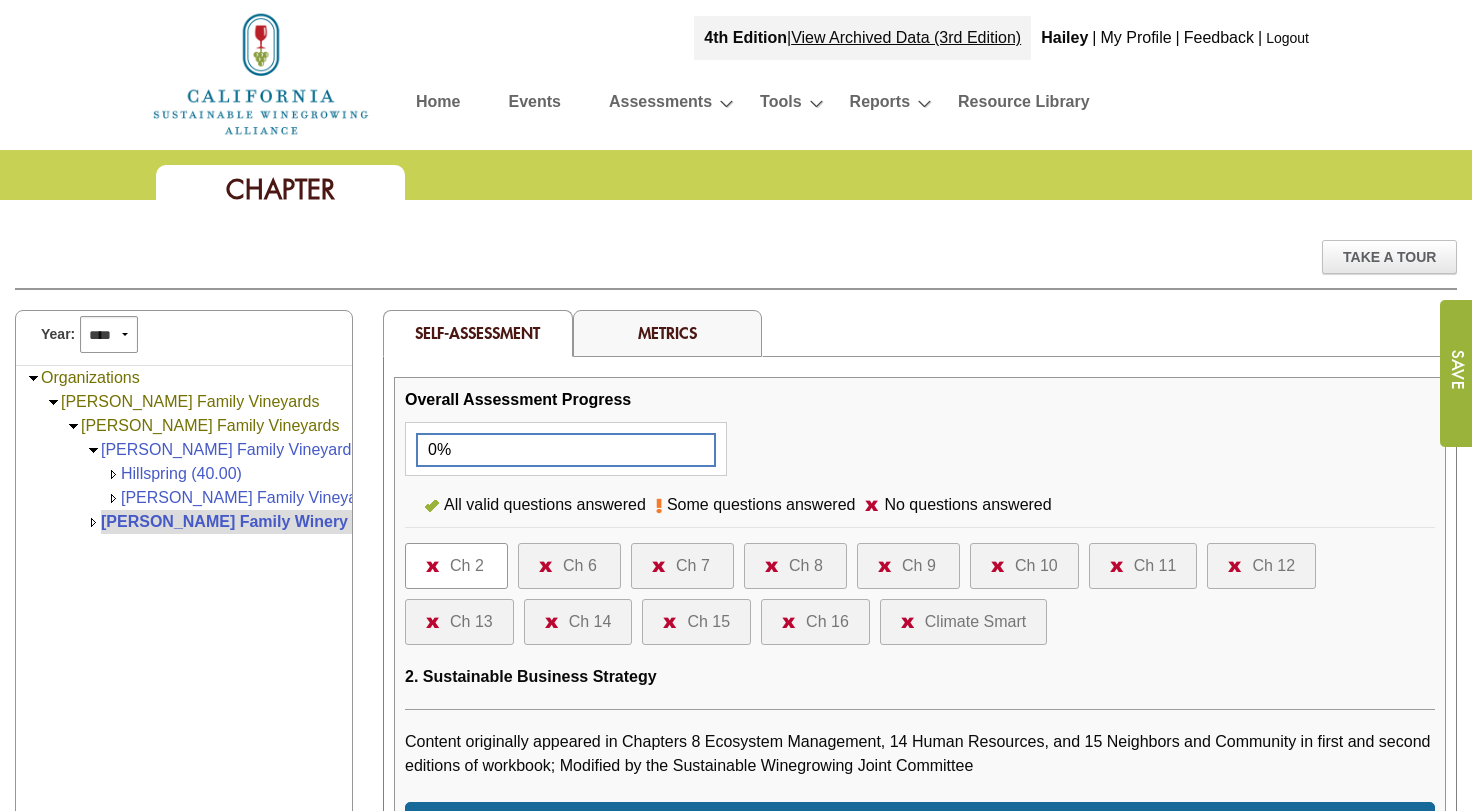 scroll, scrollTop: 29, scrollLeft: 0, axis: vertical 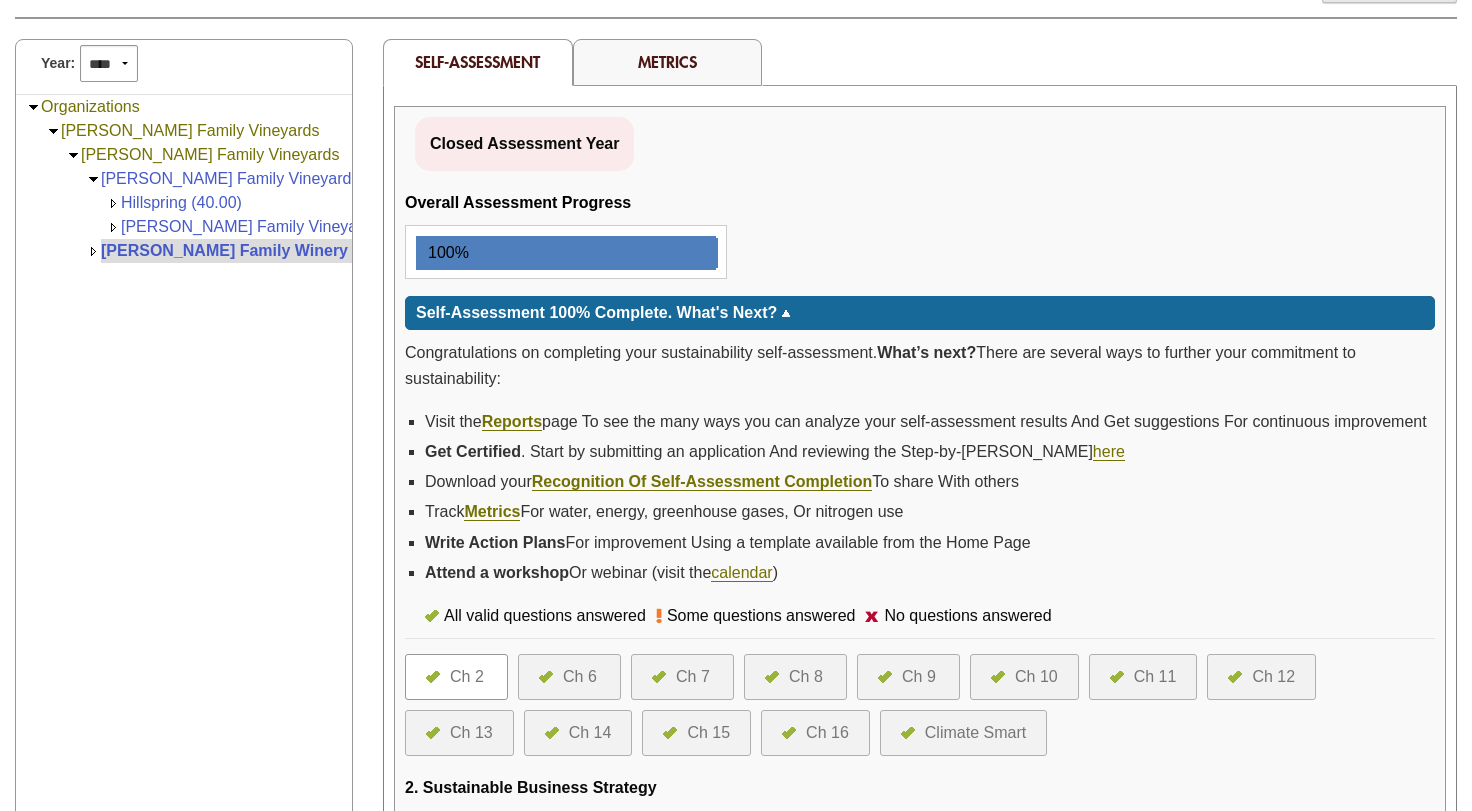 drag, startPoint x: 521, startPoint y: 148, endPoint x: 548, endPoint y: 147, distance: 27.018513 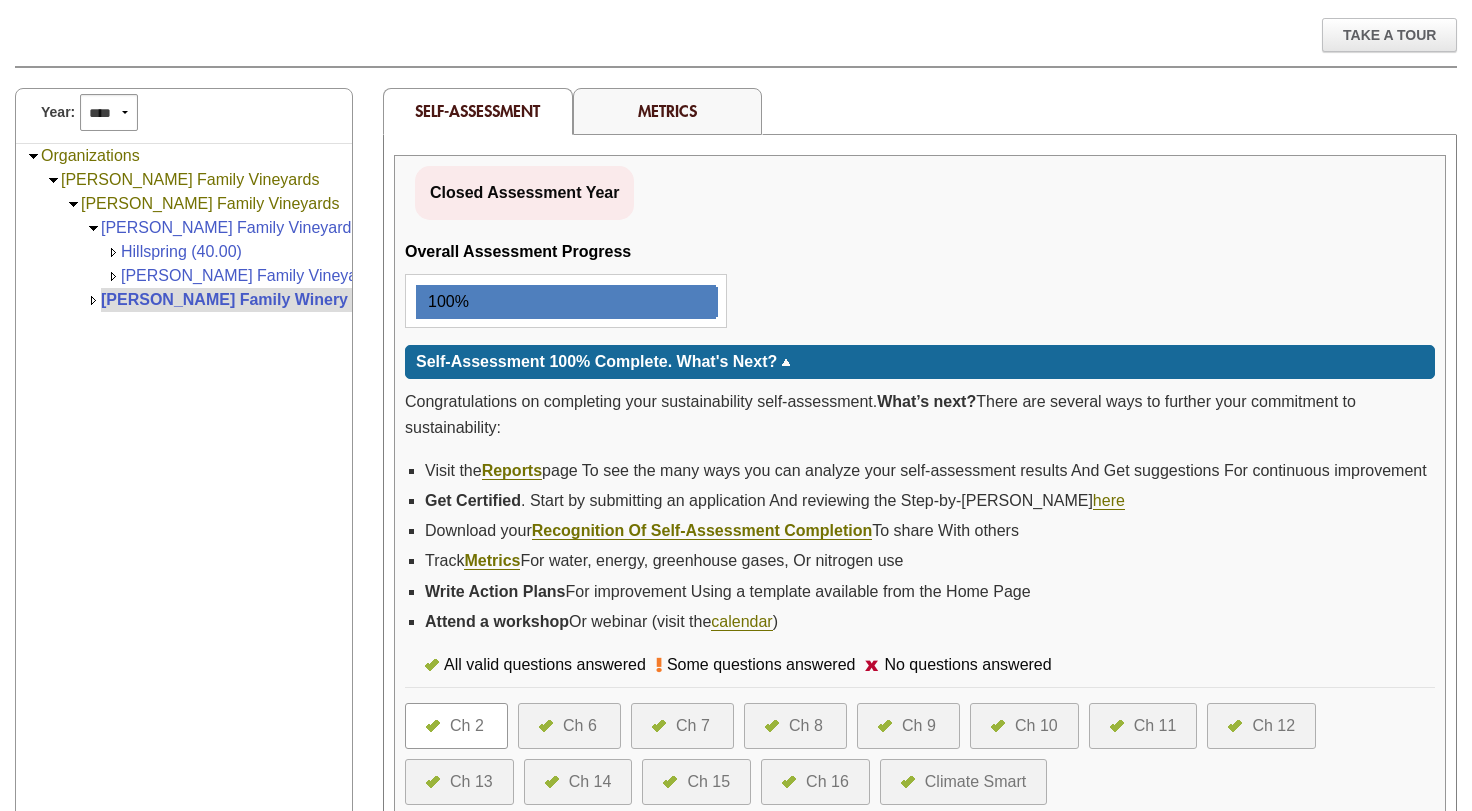 scroll, scrollTop: 218, scrollLeft: 0, axis: vertical 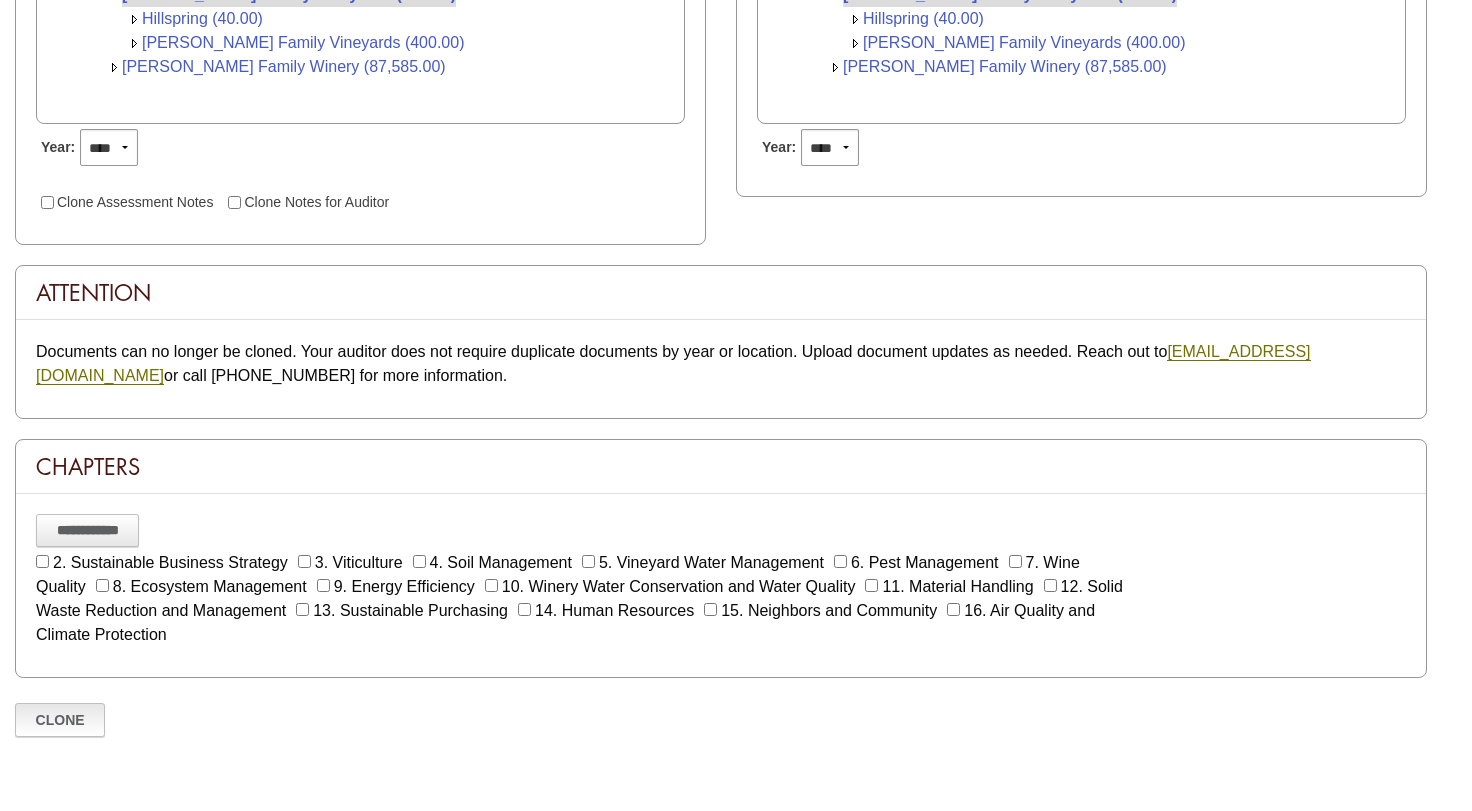 click on "Clone" at bounding box center (60, 720) 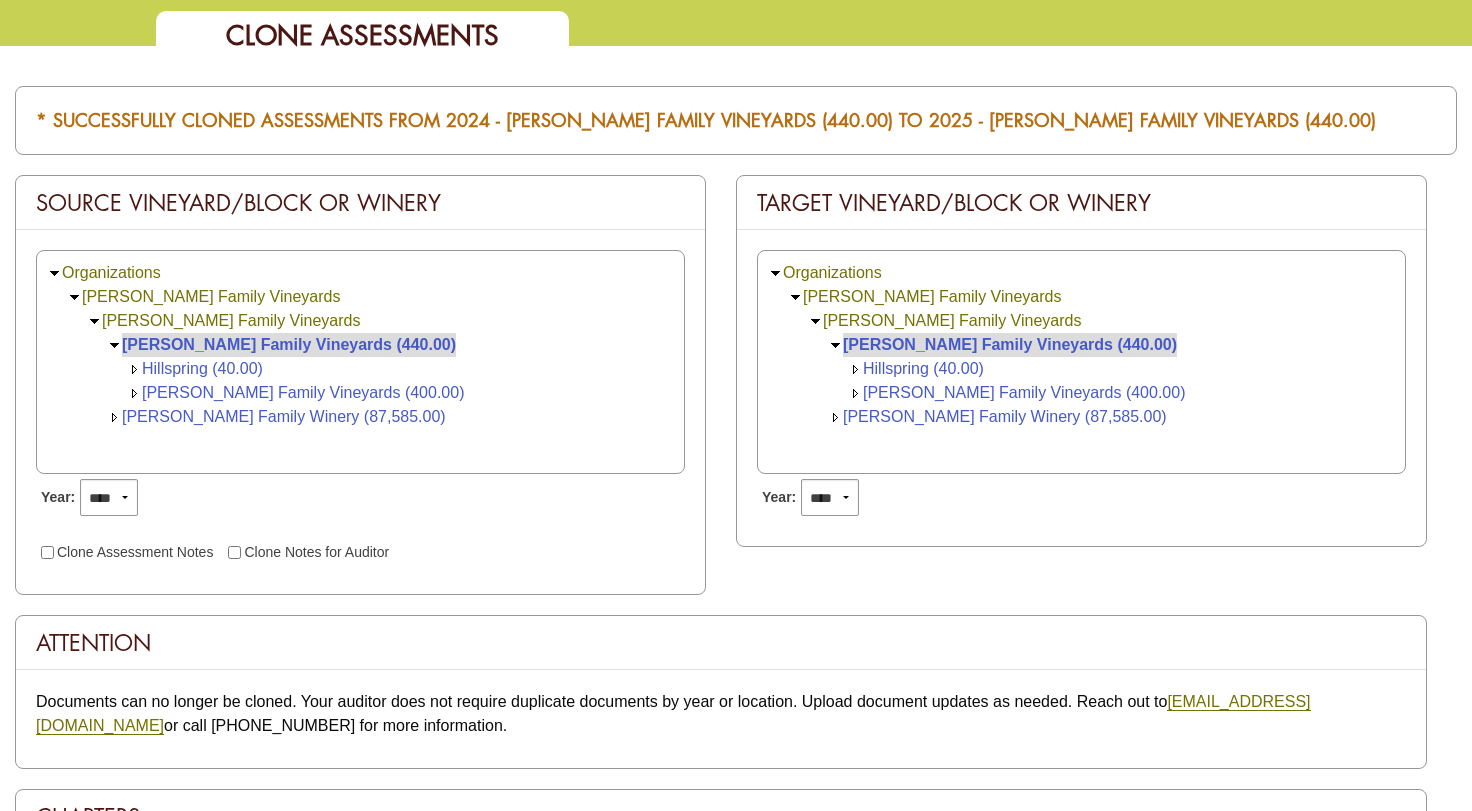 scroll, scrollTop: 167, scrollLeft: 0, axis: vertical 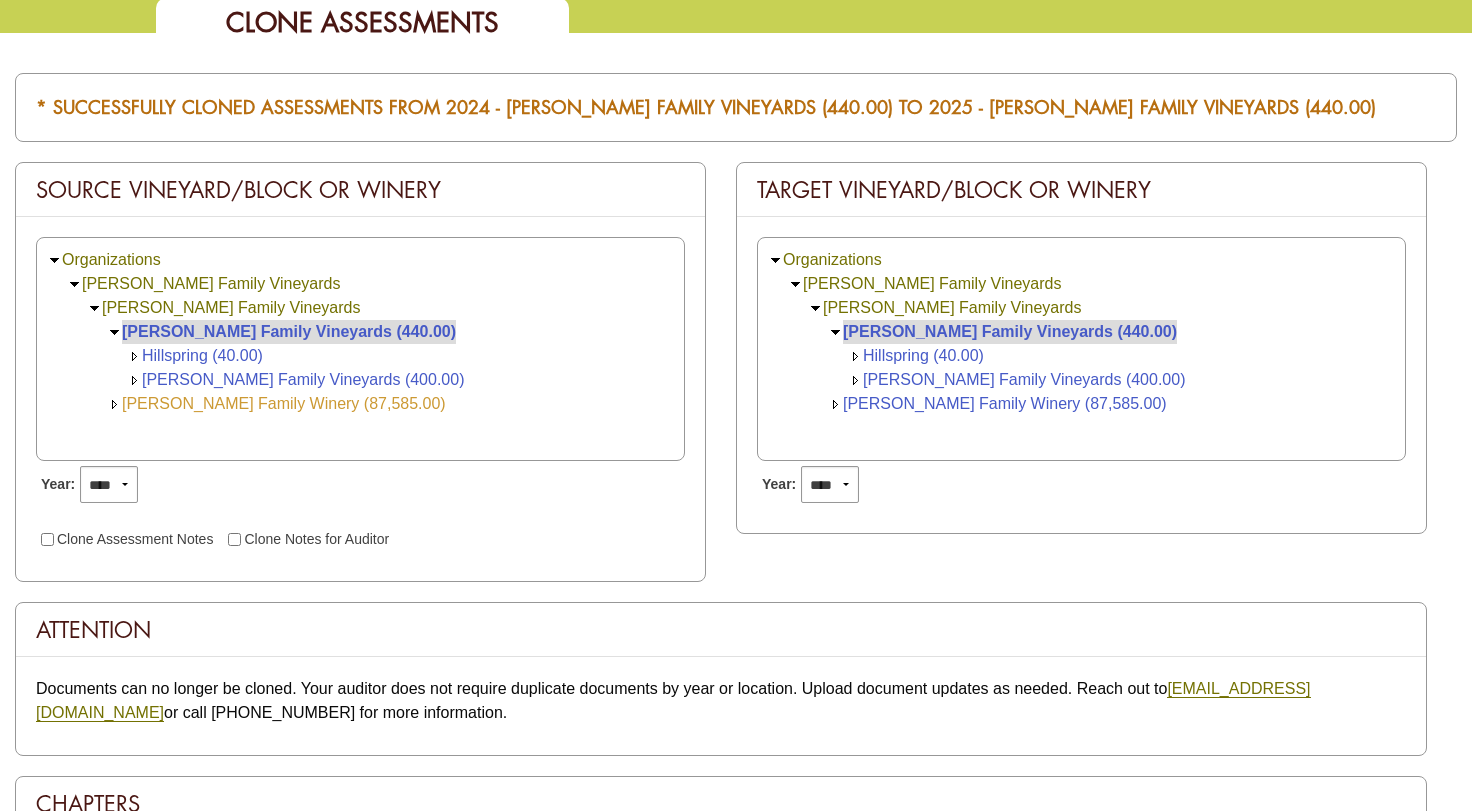 click on "[PERSON_NAME] Family Winery (87,585.00)" 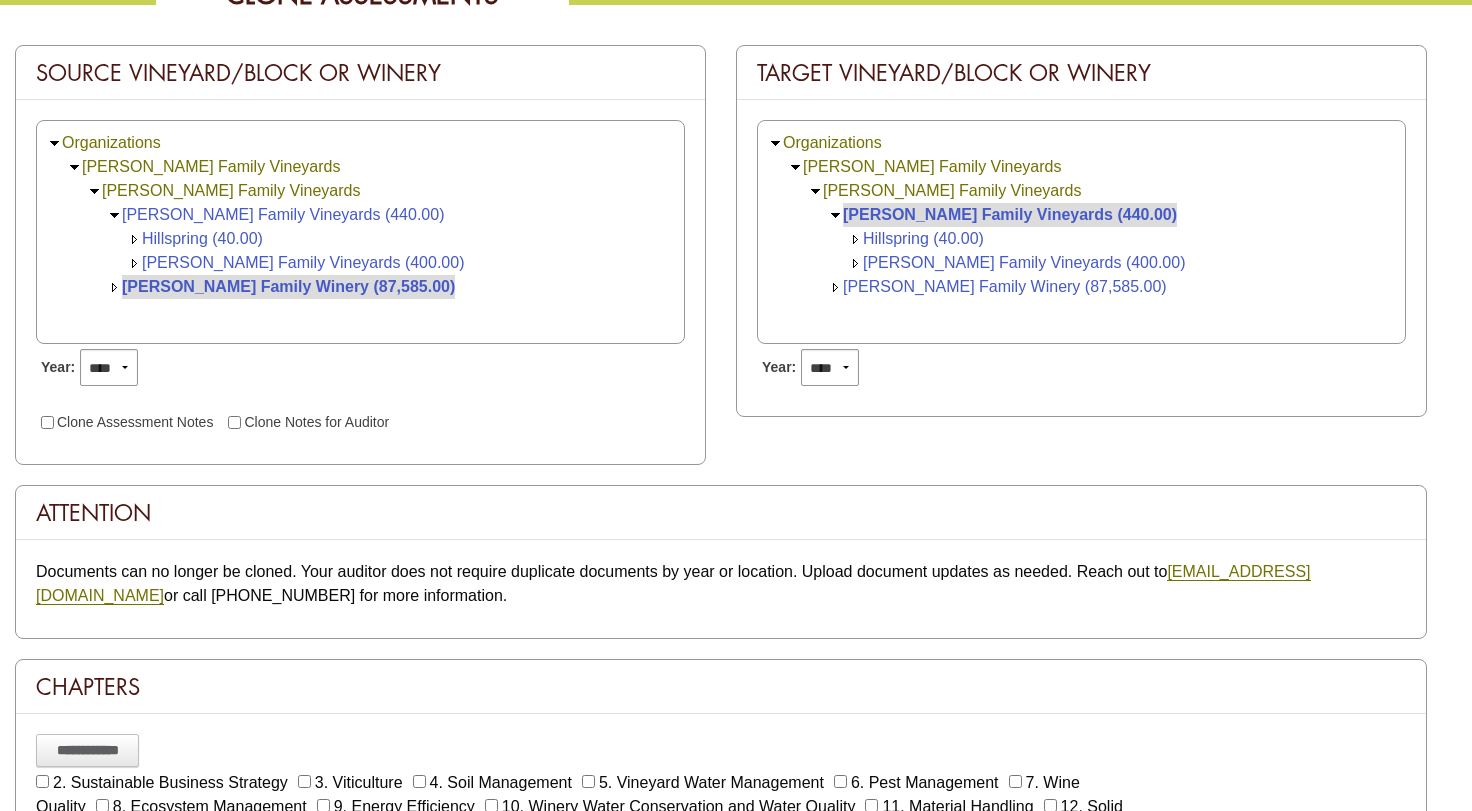scroll, scrollTop: 220, scrollLeft: 0, axis: vertical 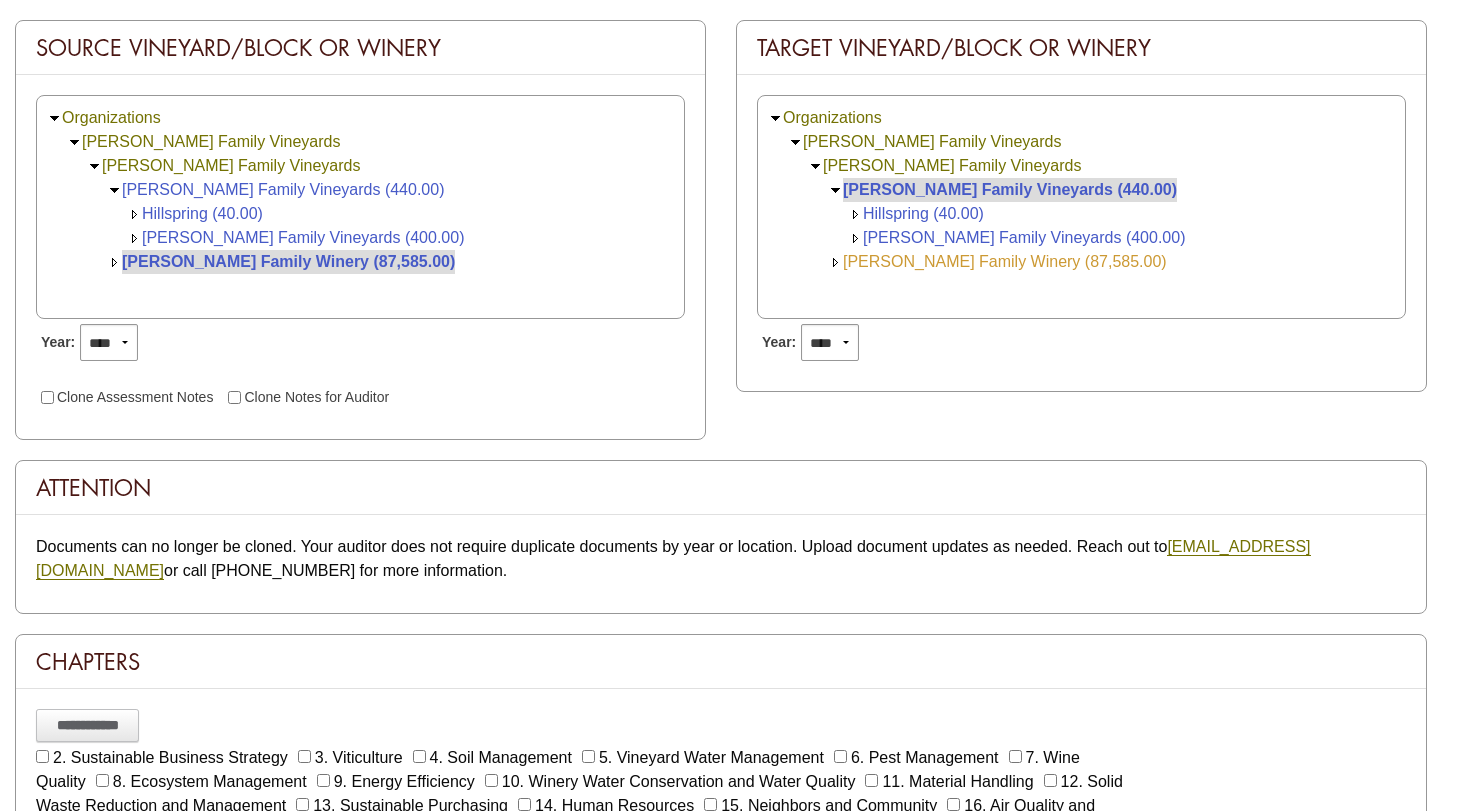click on "[PERSON_NAME] Family Winery (87,585.00)" 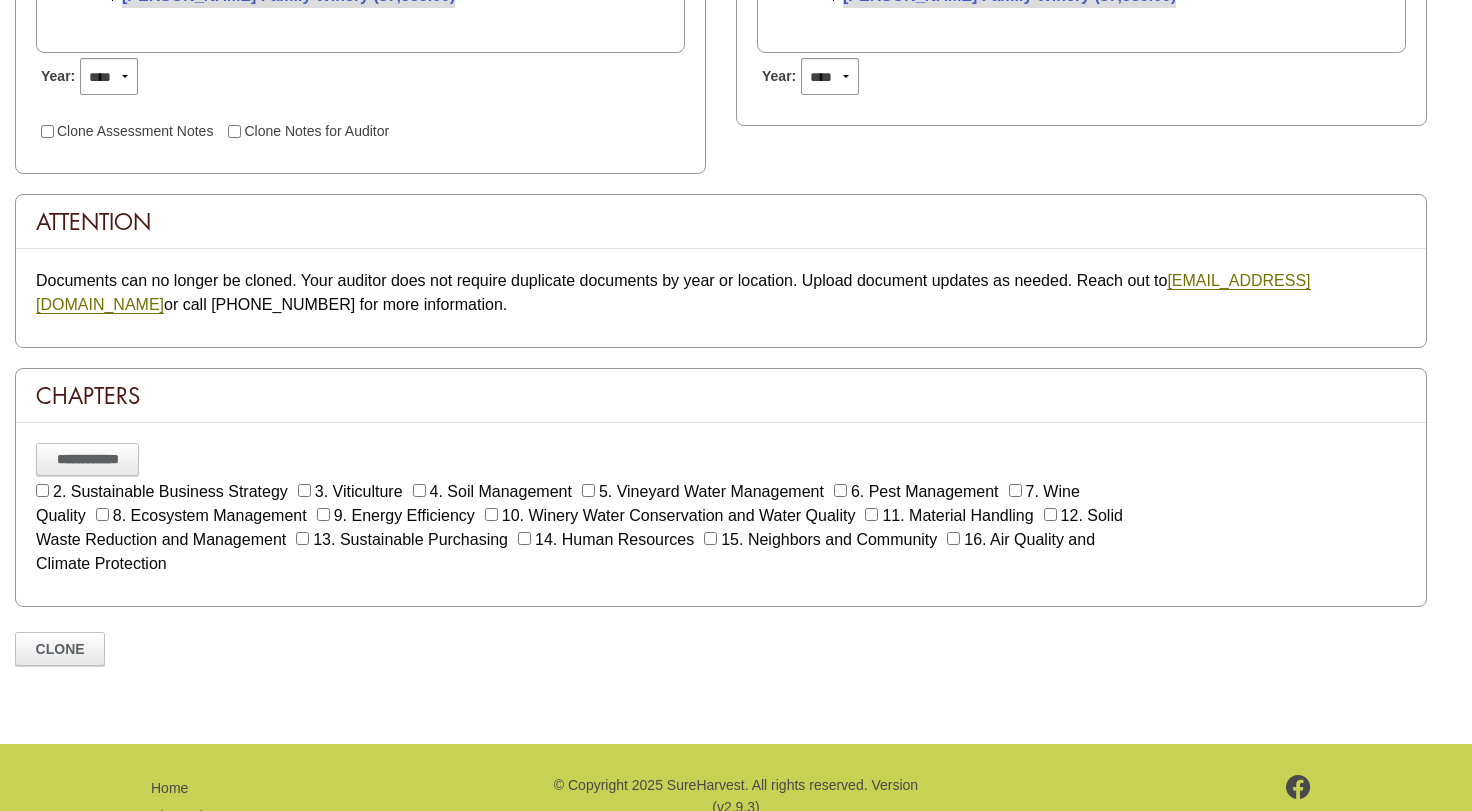 scroll, scrollTop: 584, scrollLeft: 0, axis: vertical 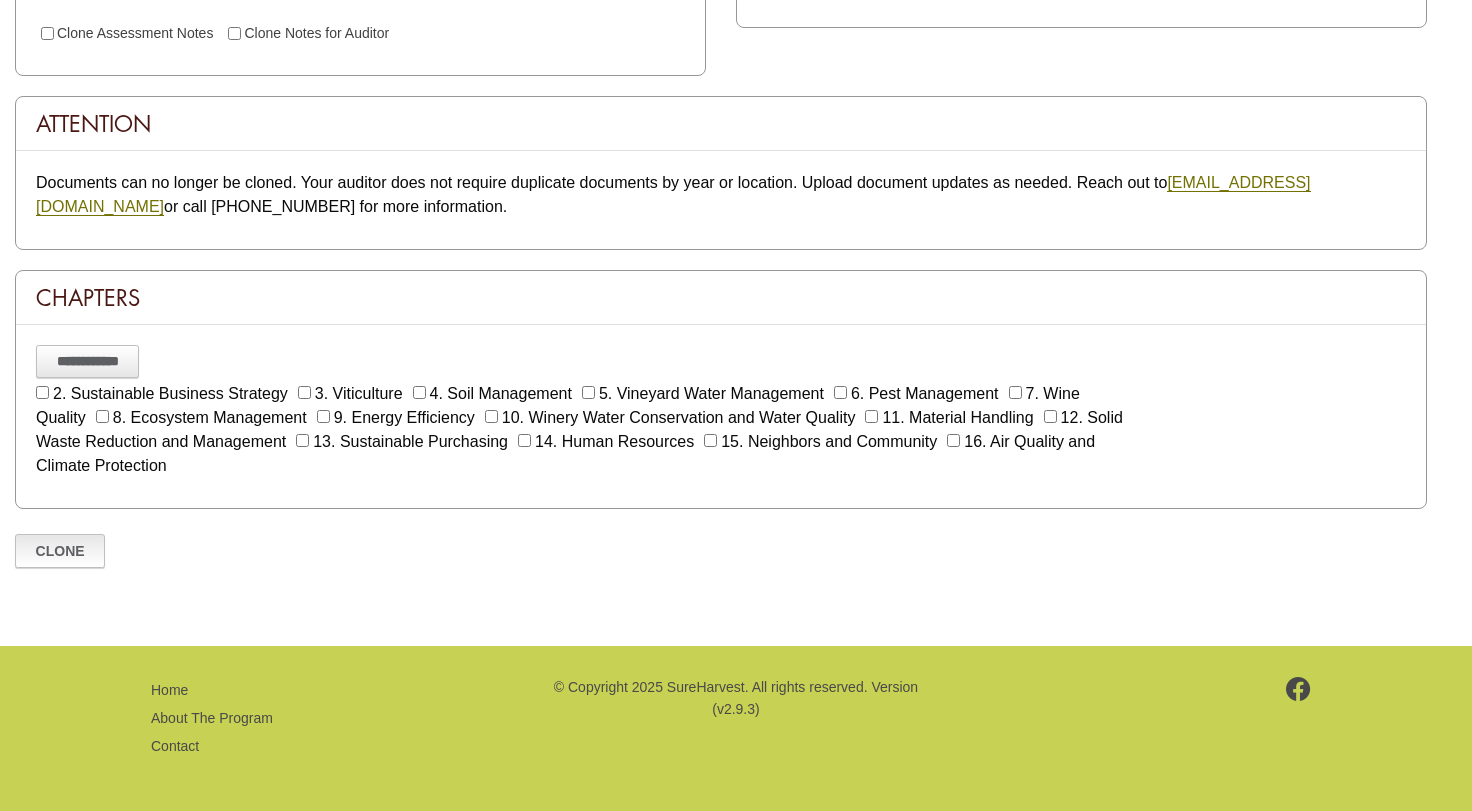 click on "Clone" at bounding box center (60, 551) 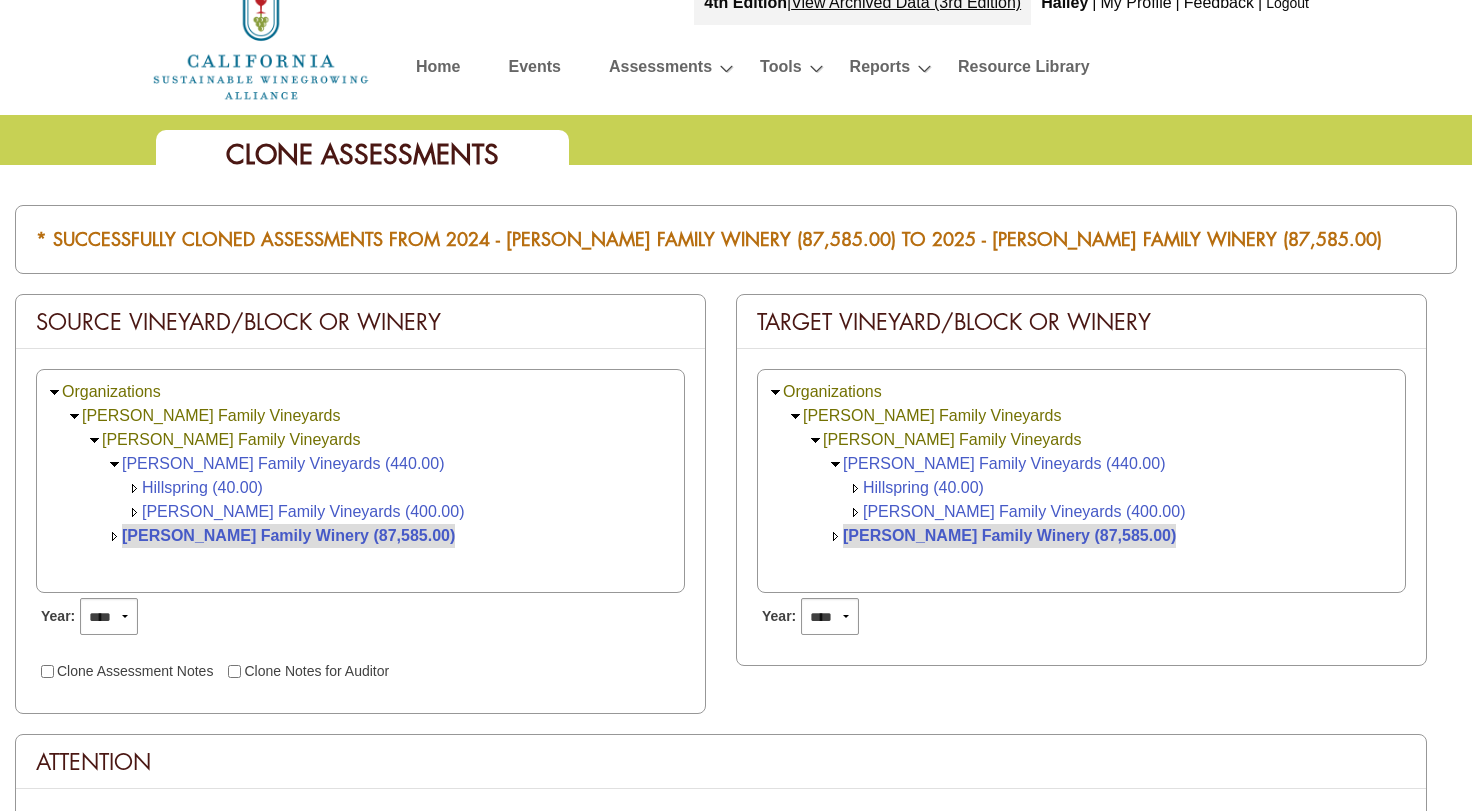 scroll, scrollTop: 0, scrollLeft: 0, axis: both 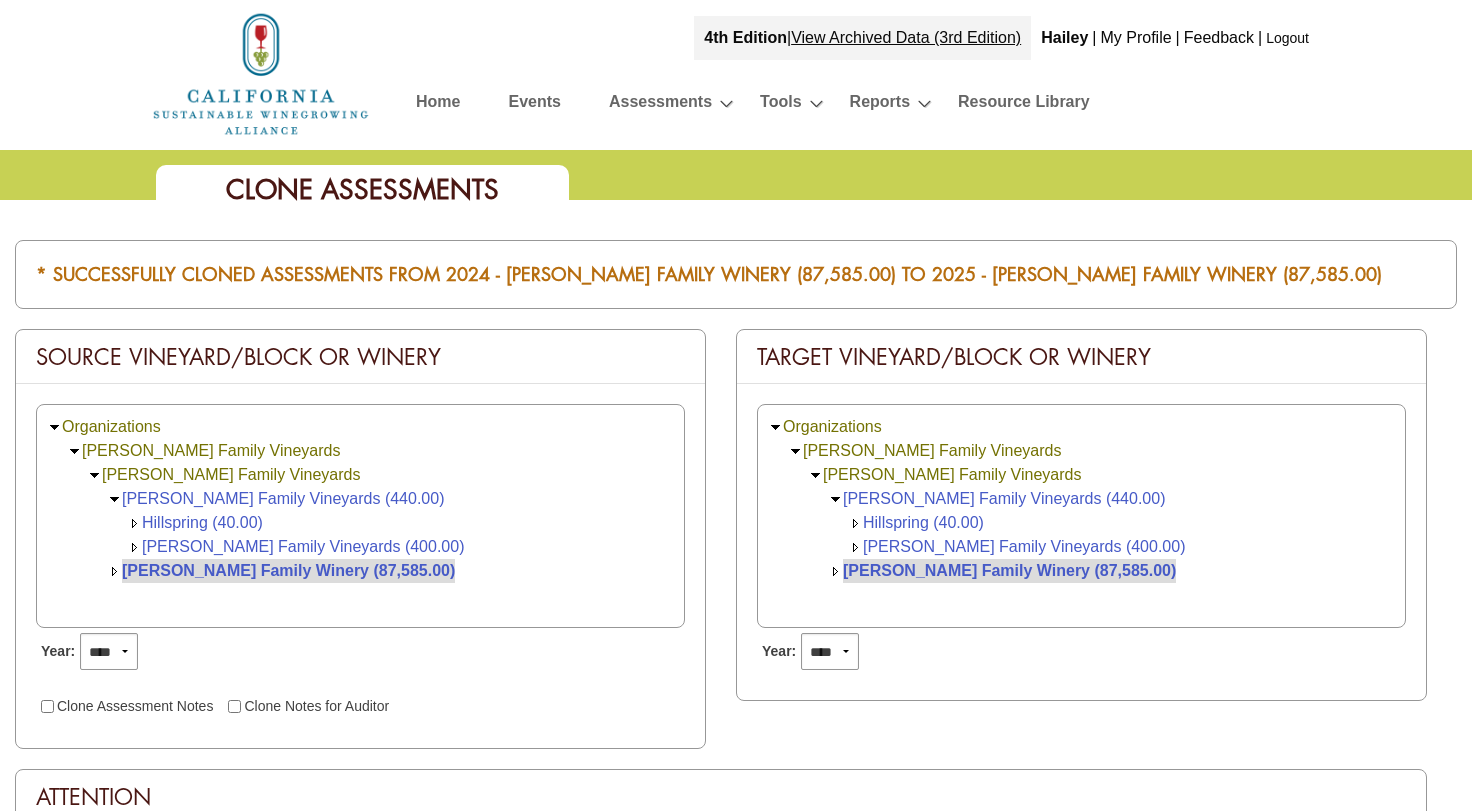 click at bounding box center (261, 74) 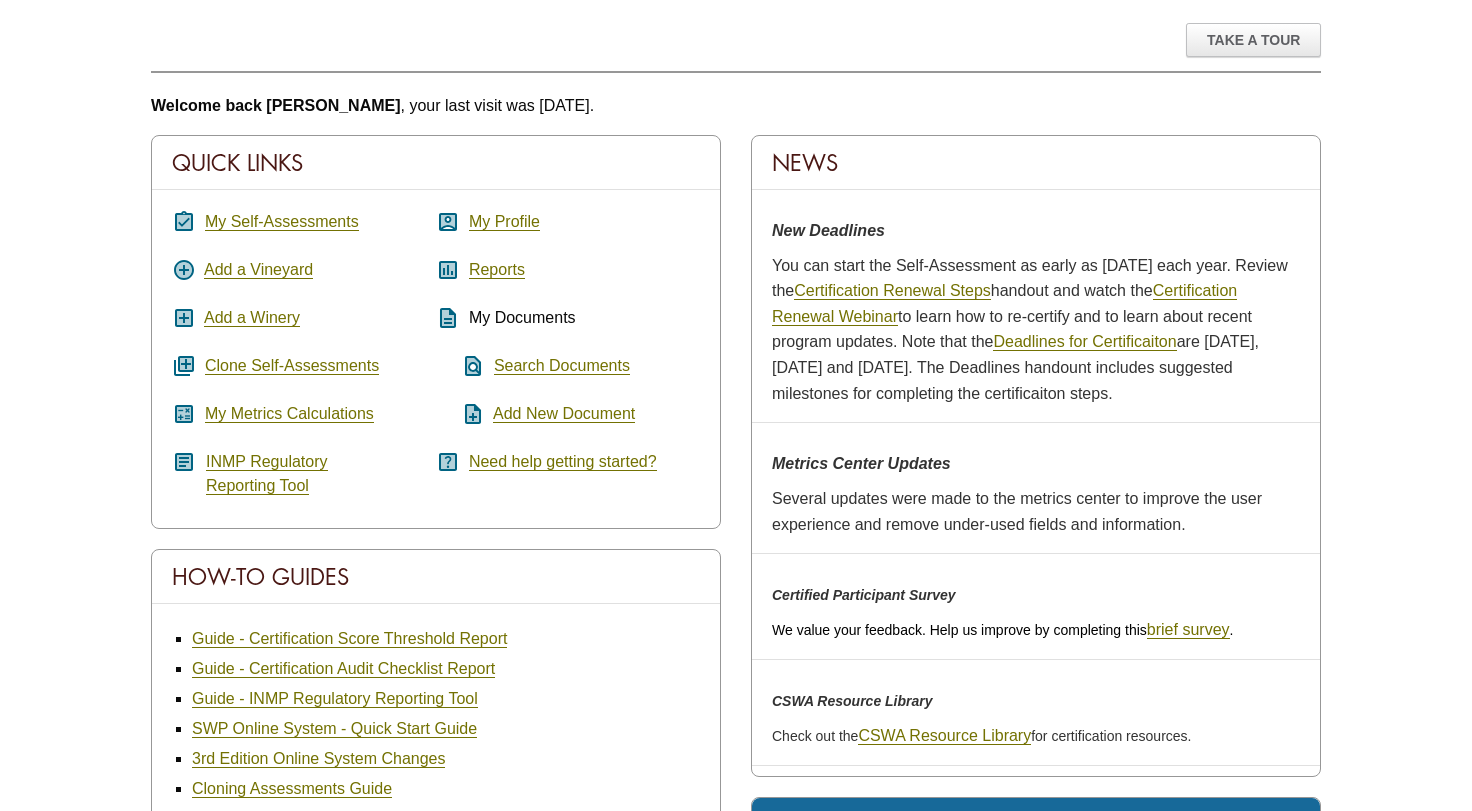 scroll, scrollTop: 228, scrollLeft: 0, axis: vertical 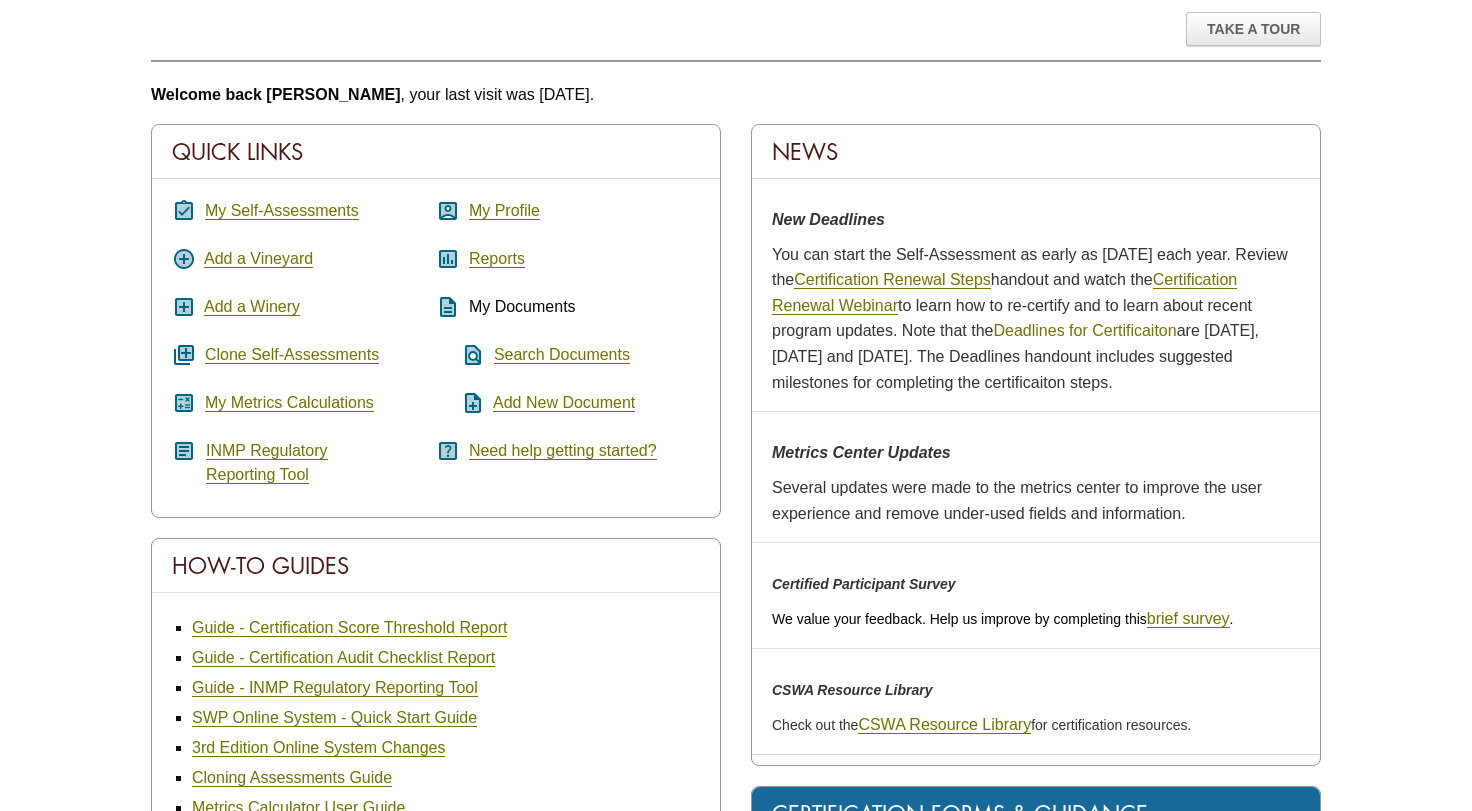 click on "Deadlines for Certificaiton" at bounding box center [1084, 331] 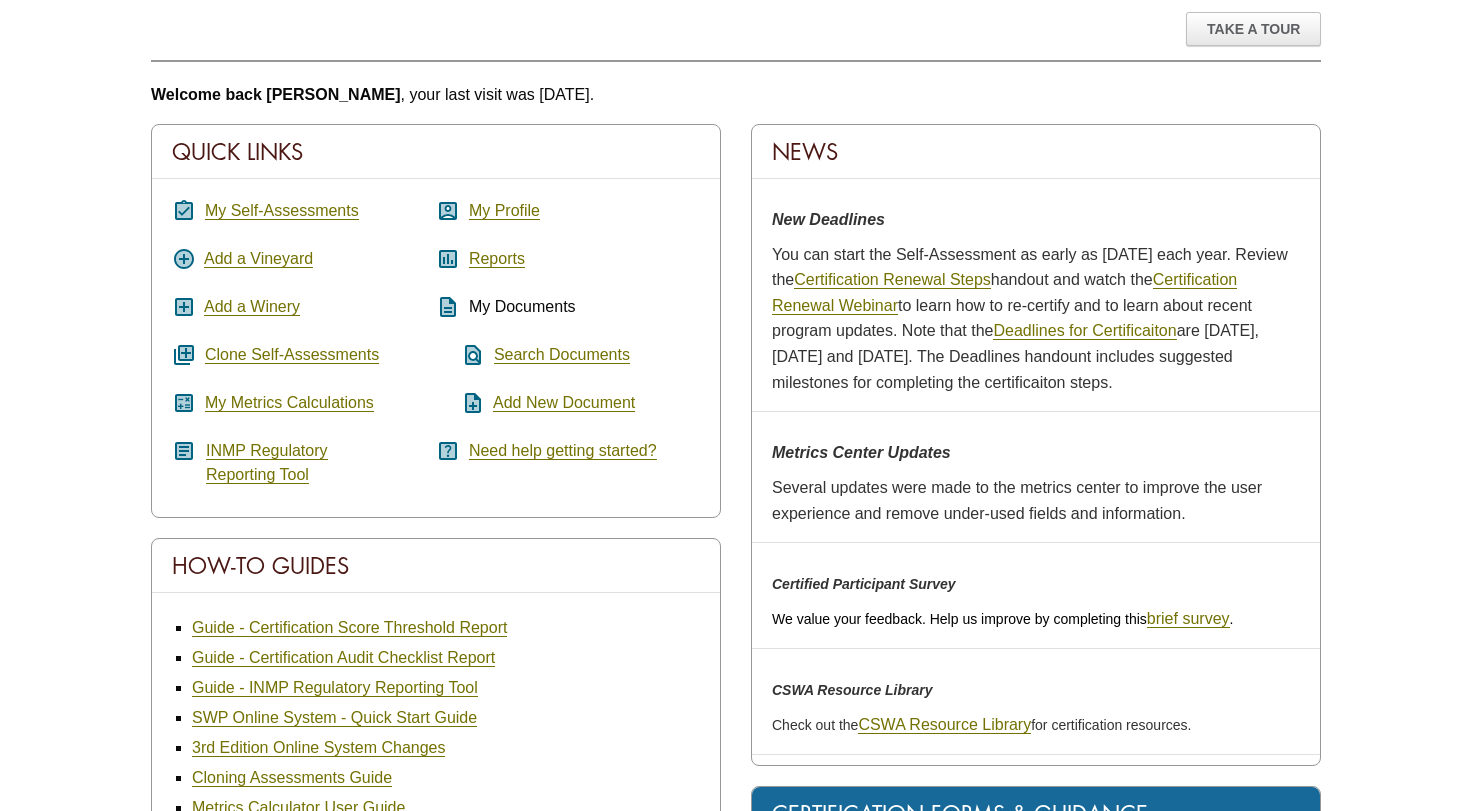 scroll, scrollTop: 0, scrollLeft: 0, axis: both 